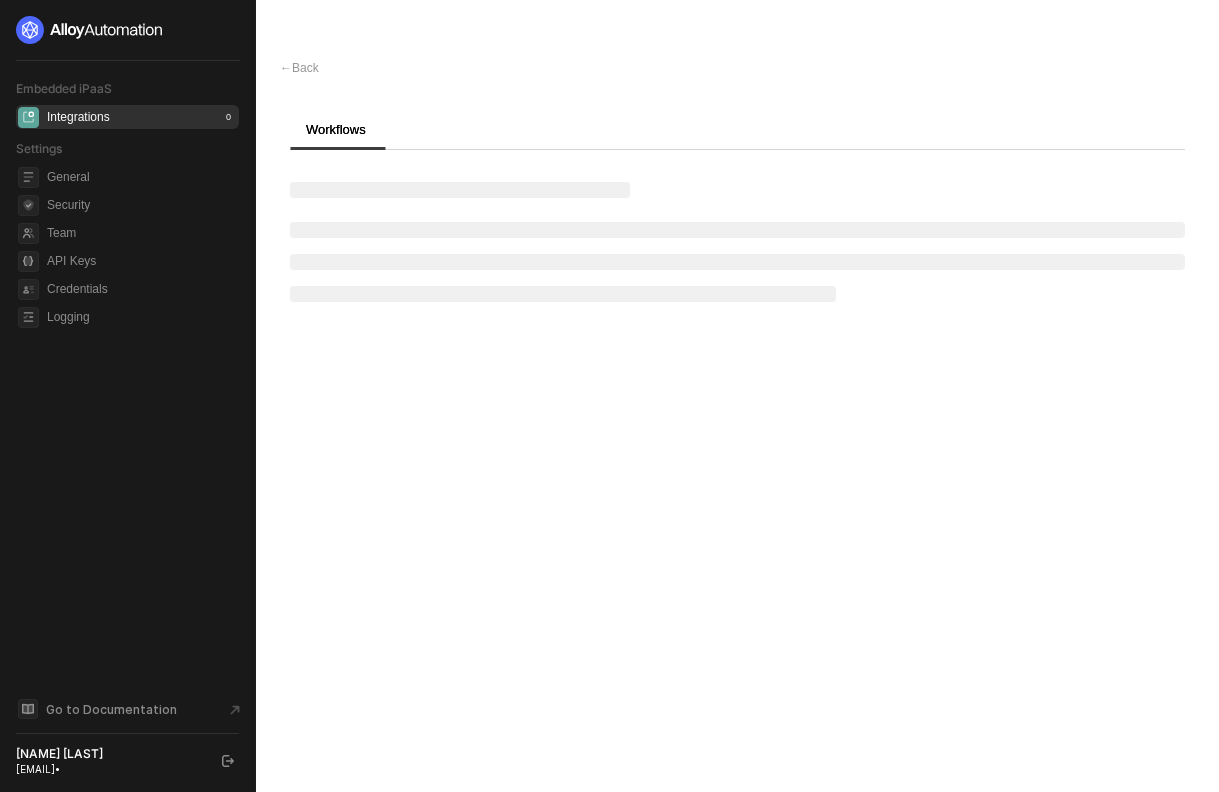 scroll, scrollTop: 0, scrollLeft: 0, axis: both 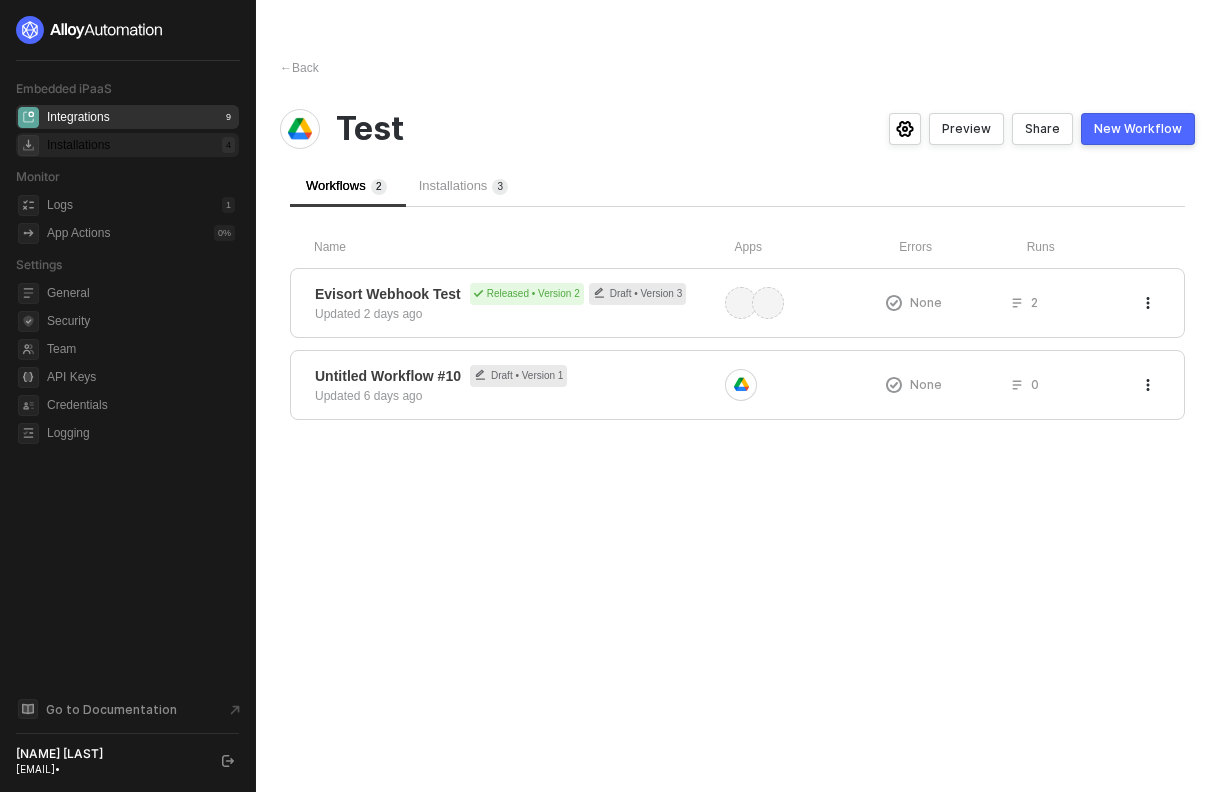 click on "Installations" at bounding box center (78, 145) 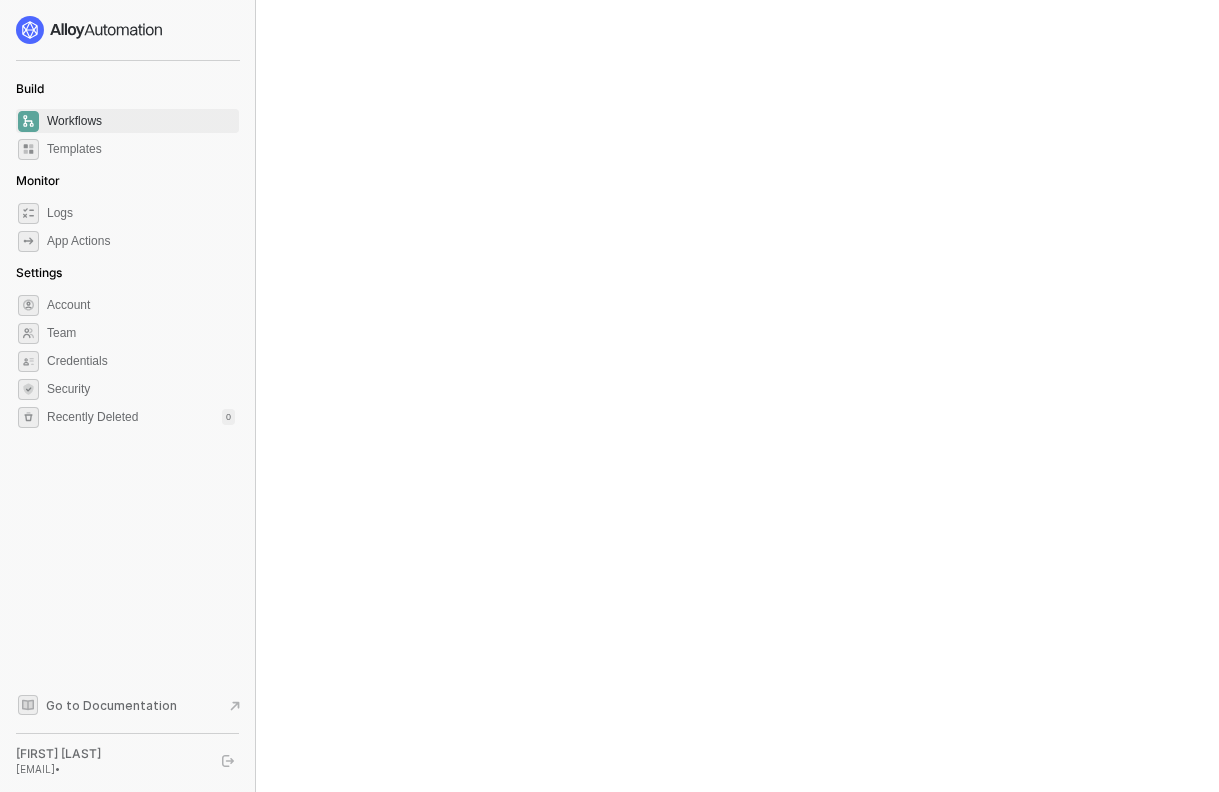 scroll, scrollTop: 0, scrollLeft: 0, axis: both 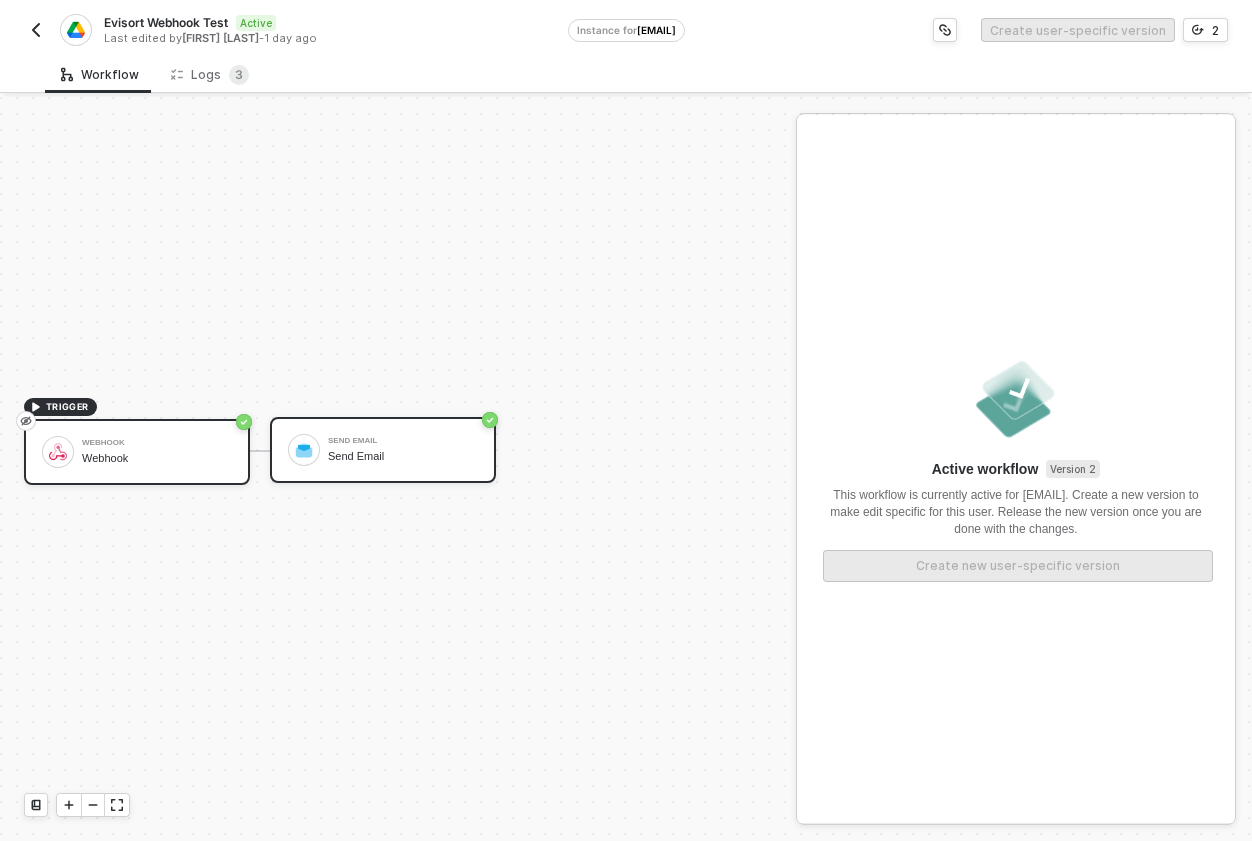 click on "Send Email Send Email" at bounding box center (403, 450) 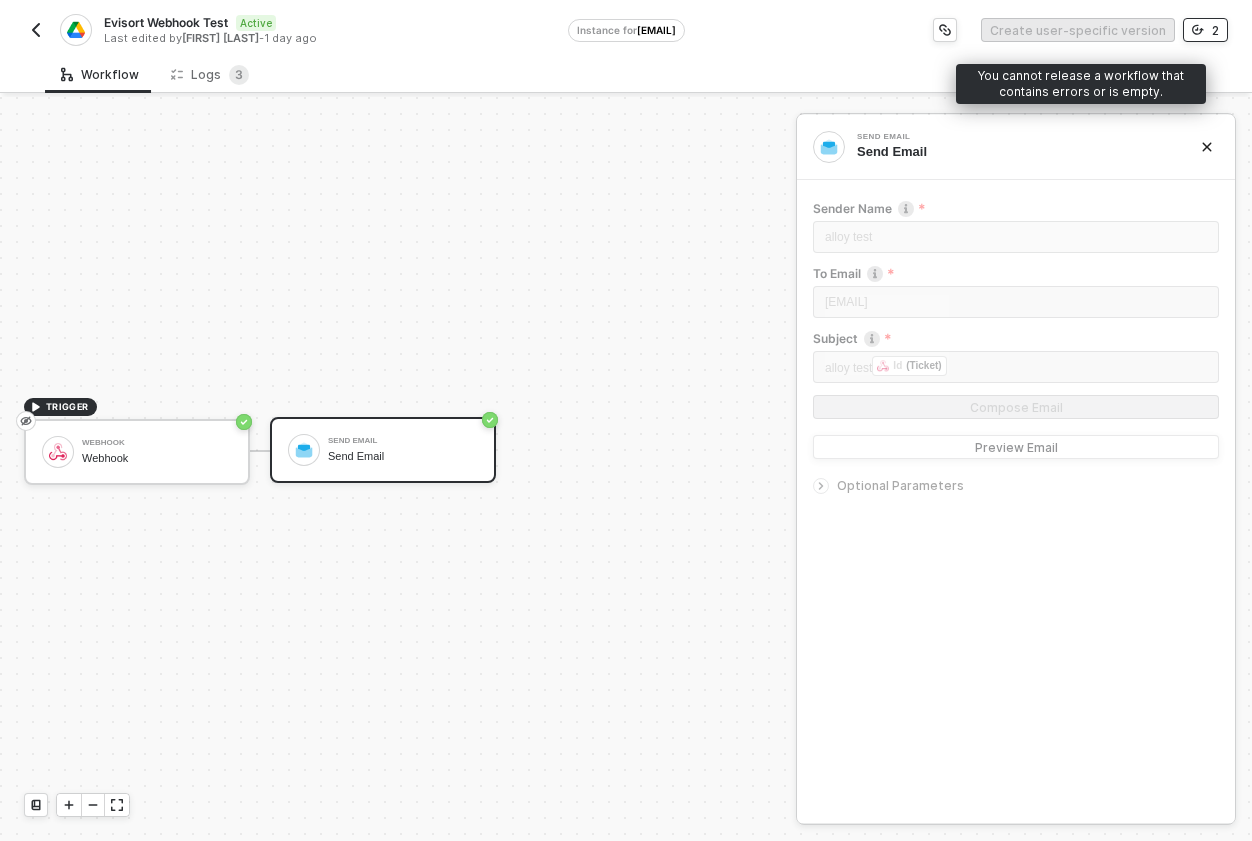 click on "2" at bounding box center (1205, 30) 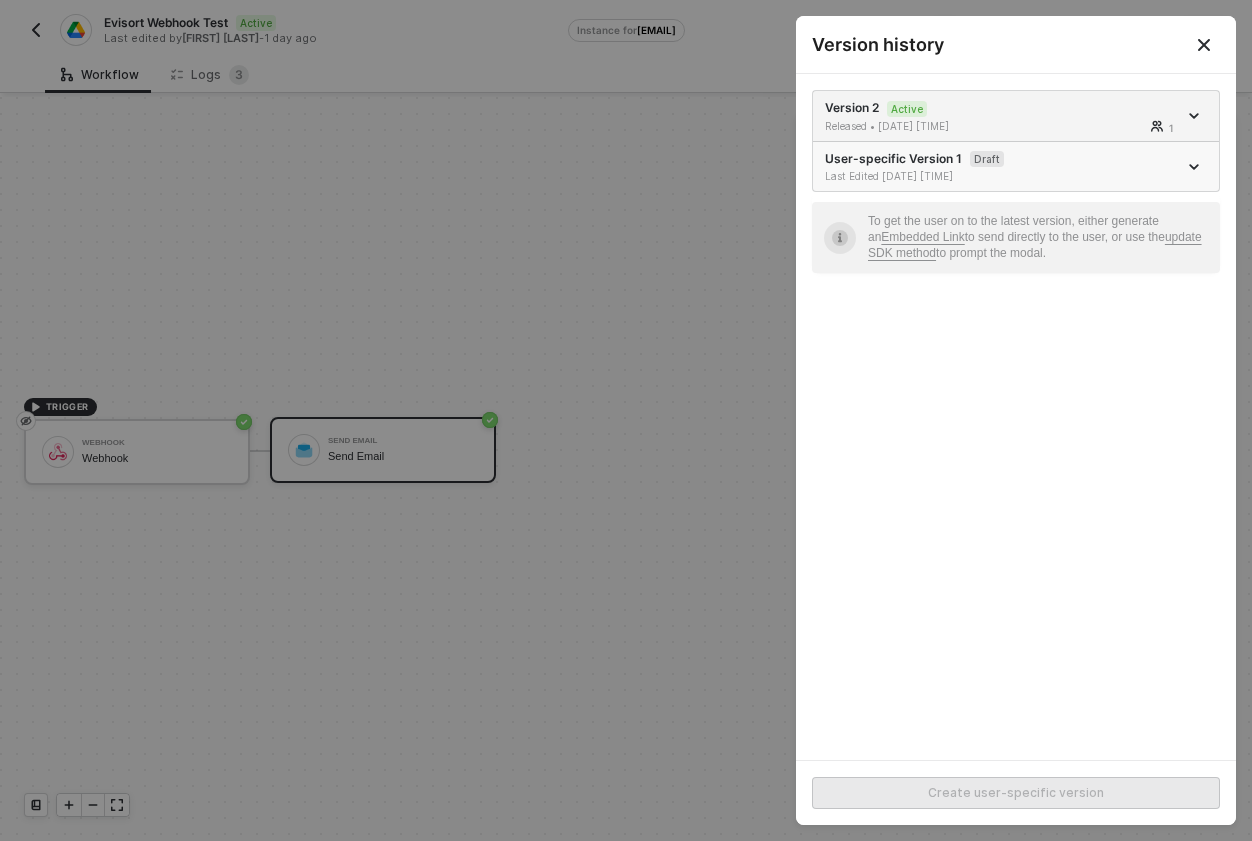 click on "Last Edited 08/05/2025 02:39 PM" at bounding box center [1001, 176] 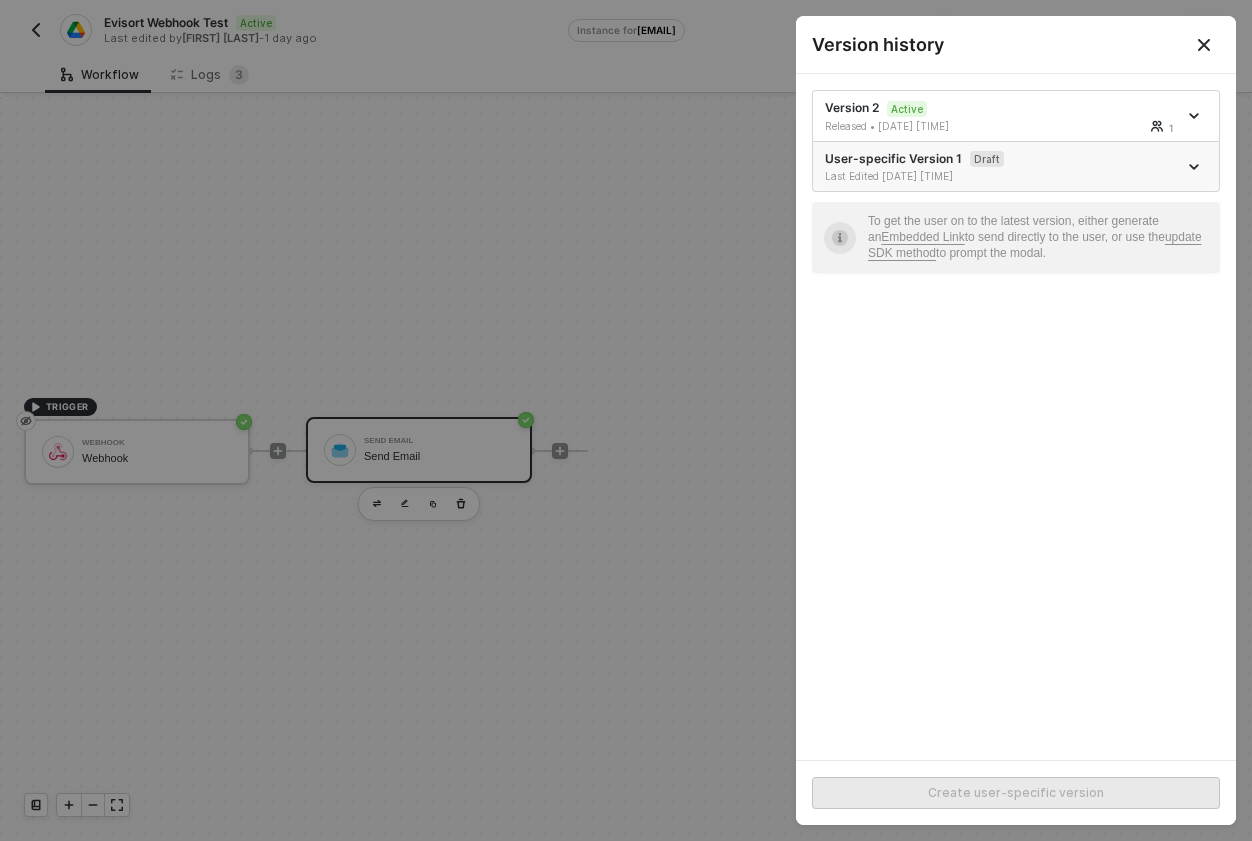 click on "Last Edited 08/05/2025 02:39 PM" at bounding box center [1001, 176] 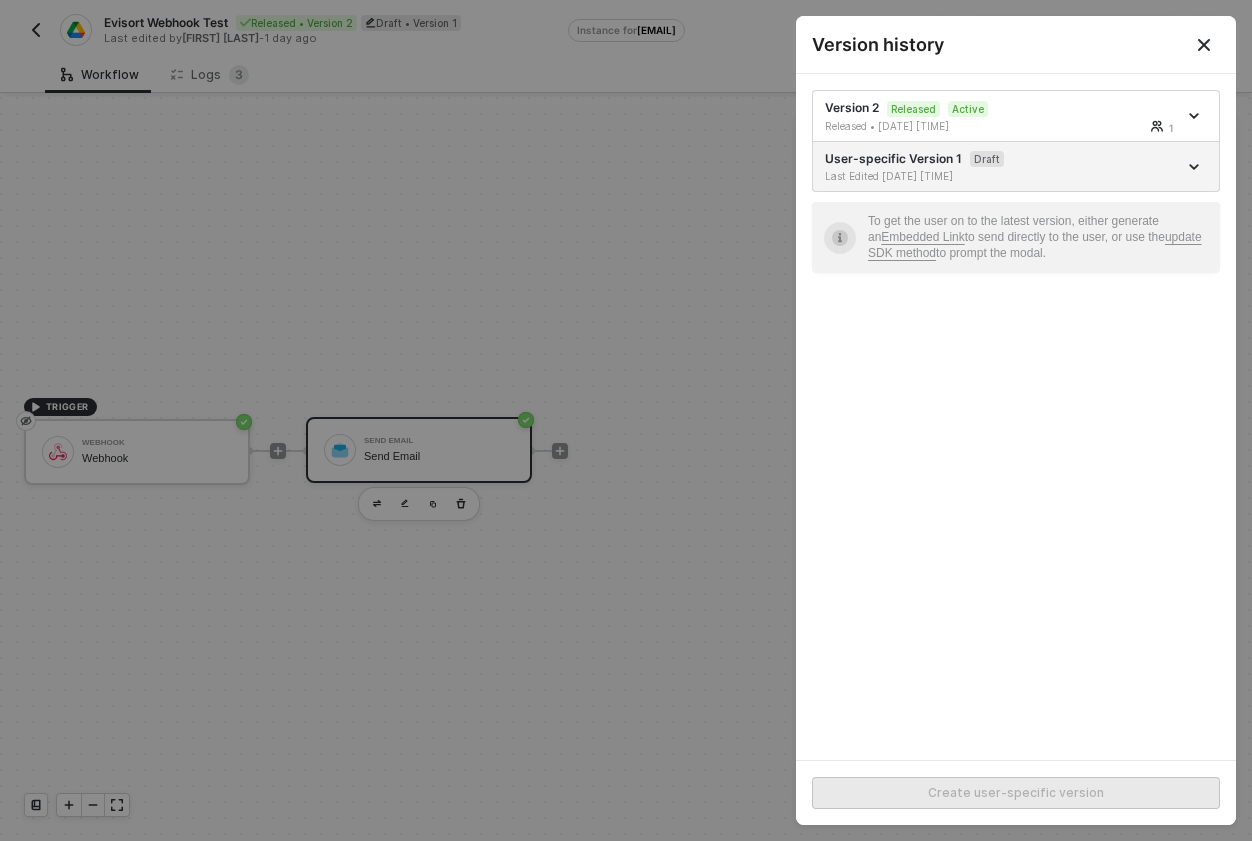 click at bounding box center (626, 420) 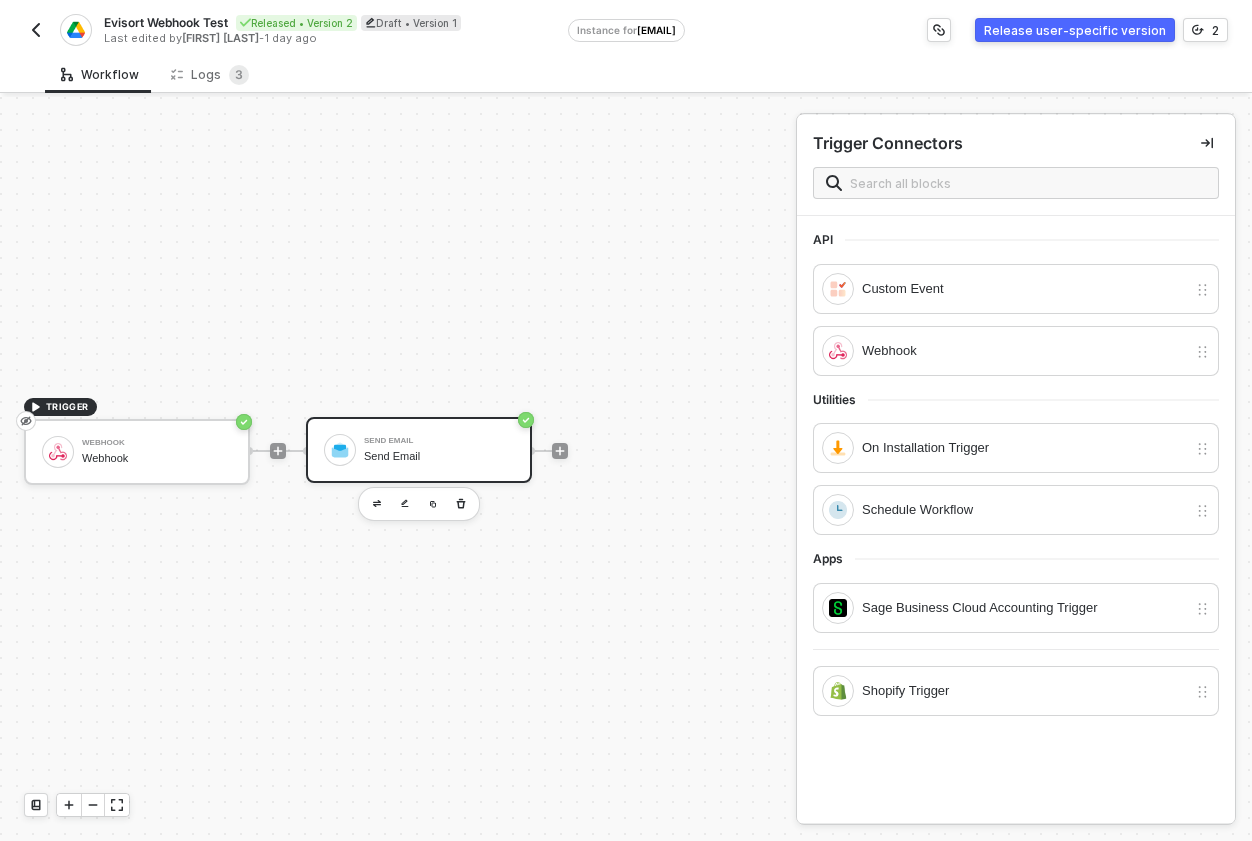 click on "Send Email Send Email" at bounding box center [419, 450] 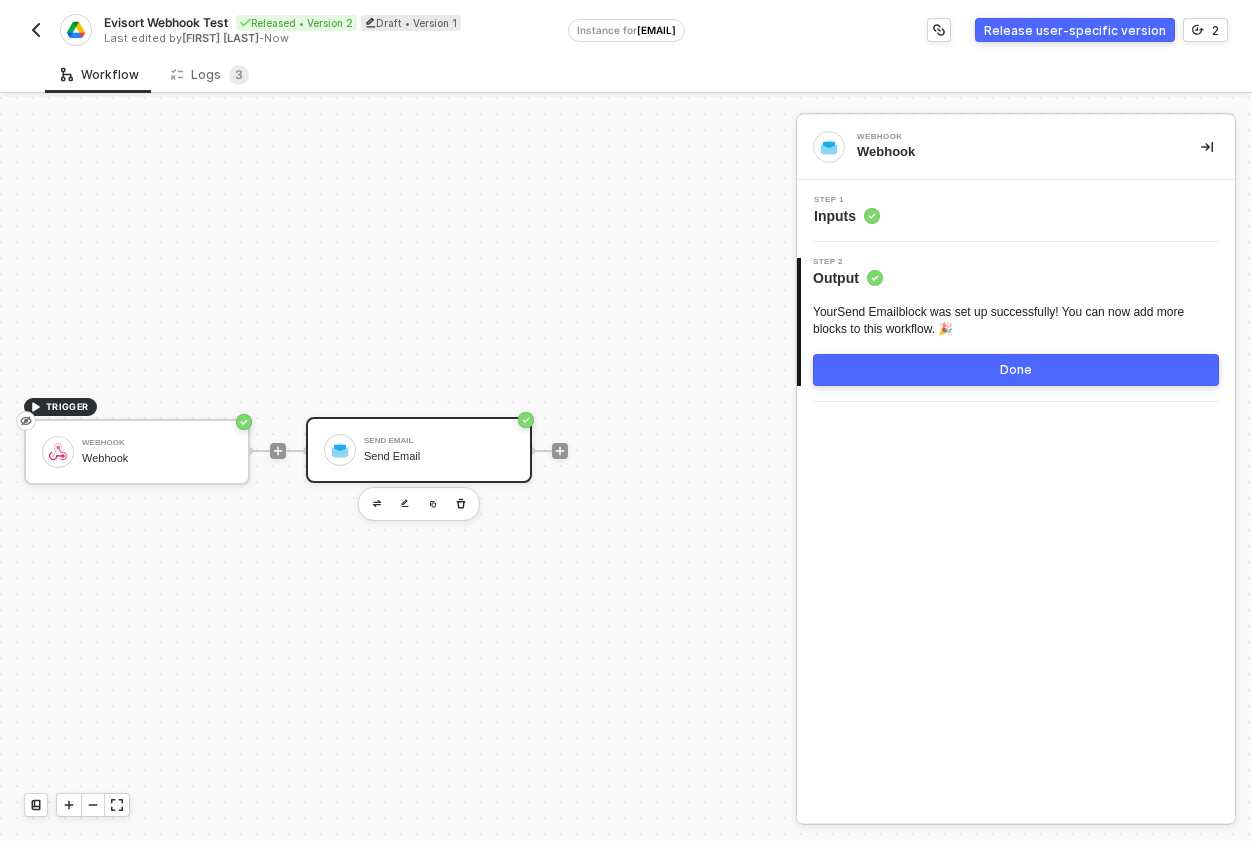click on "Step 1 Inputs" at bounding box center (1018, 211) 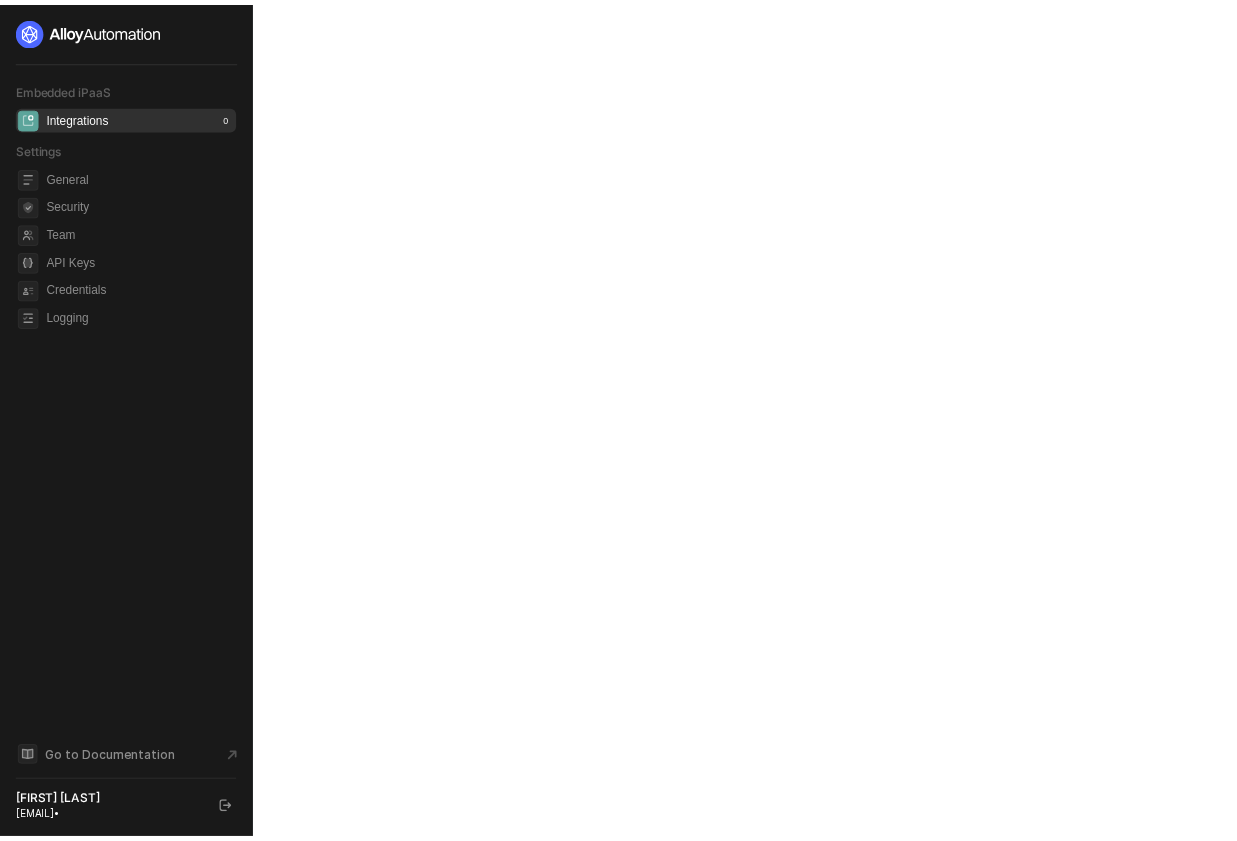scroll, scrollTop: 0, scrollLeft: 0, axis: both 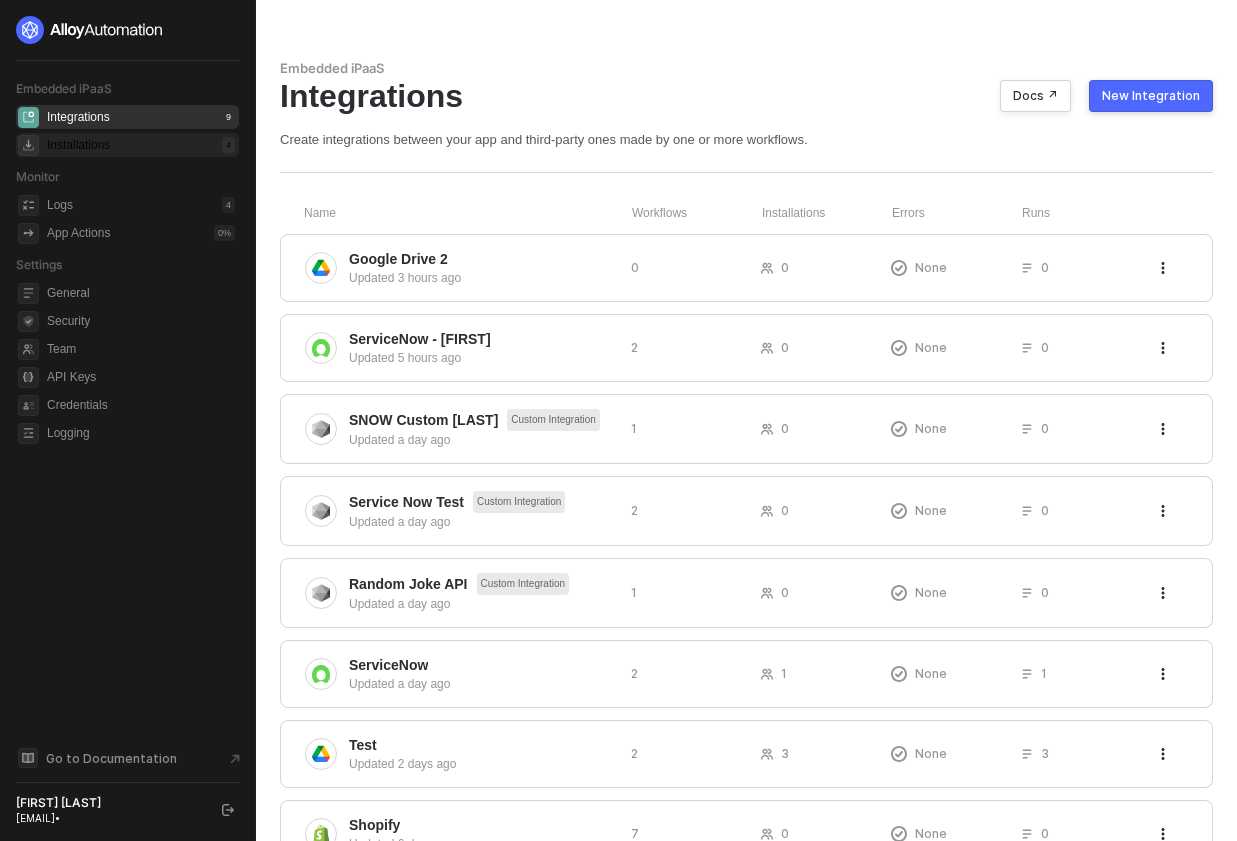 click on "Installations 4" at bounding box center [141, 145] 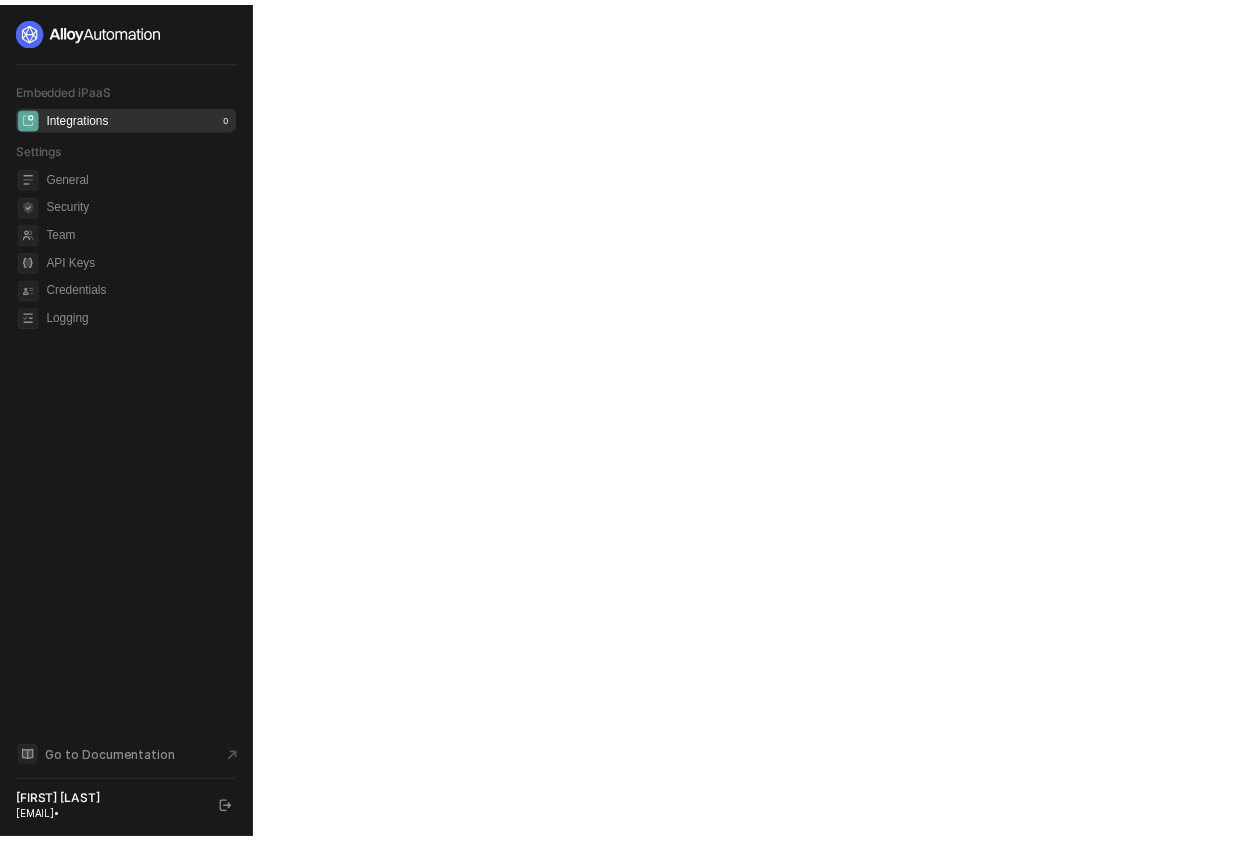 scroll, scrollTop: 0, scrollLeft: 0, axis: both 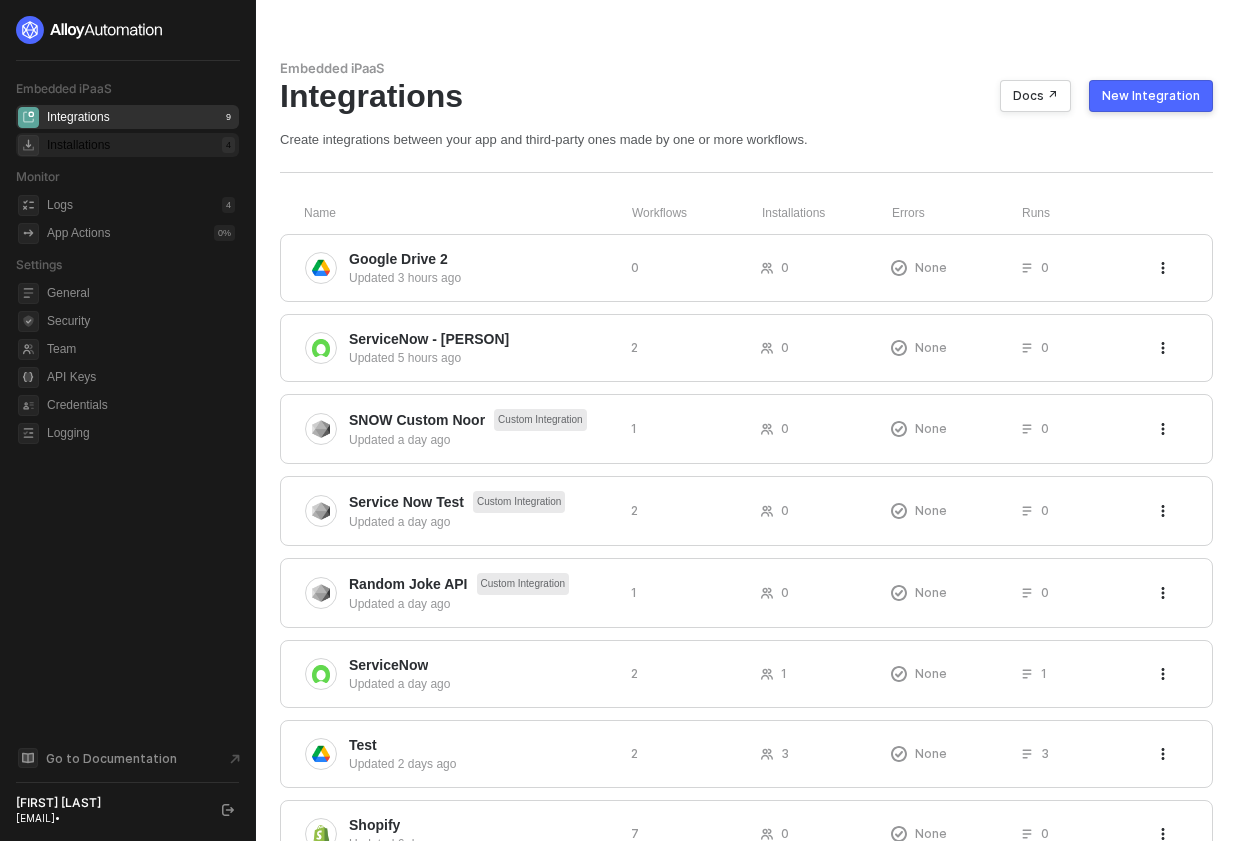 click on "Installations 4" at bounding box center [141, 145] 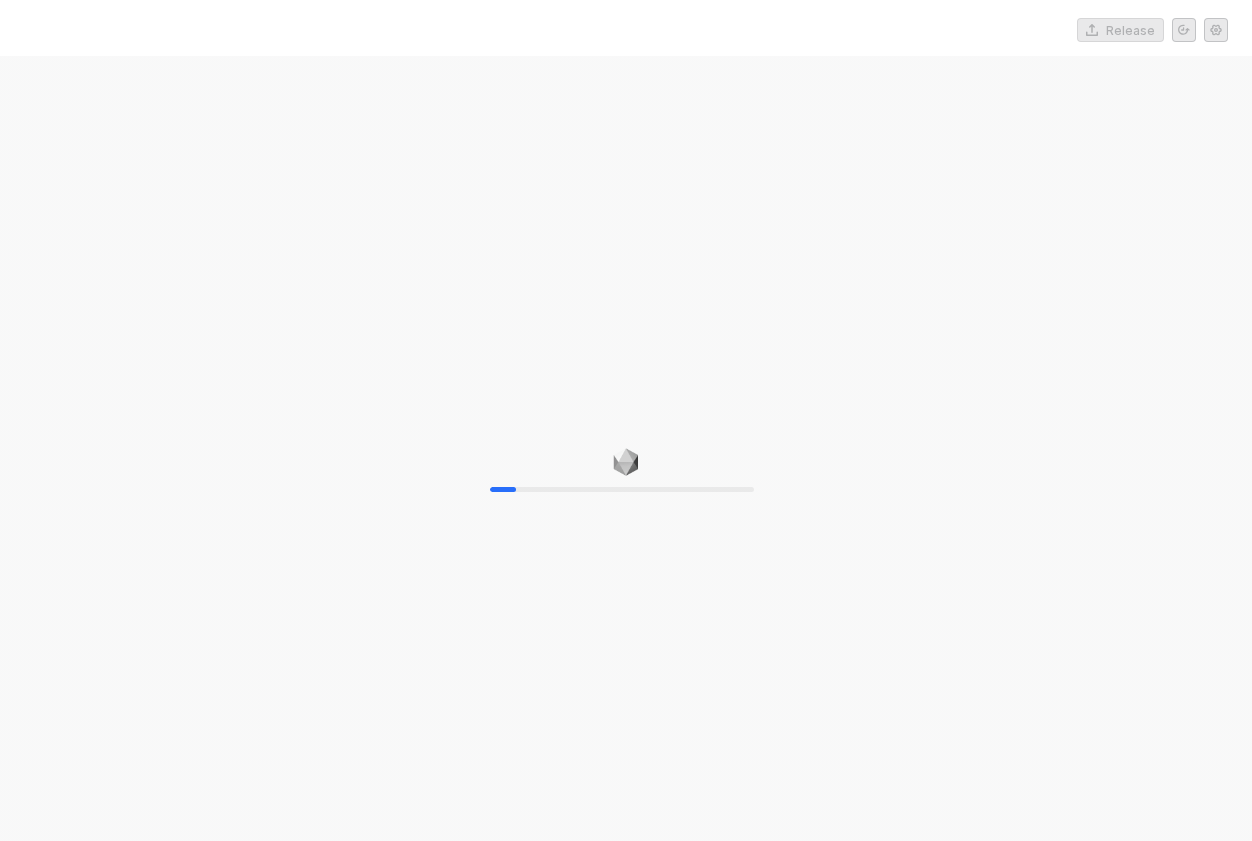 scroll, scrollTop: 0, scrollLeft: 0, axis: both 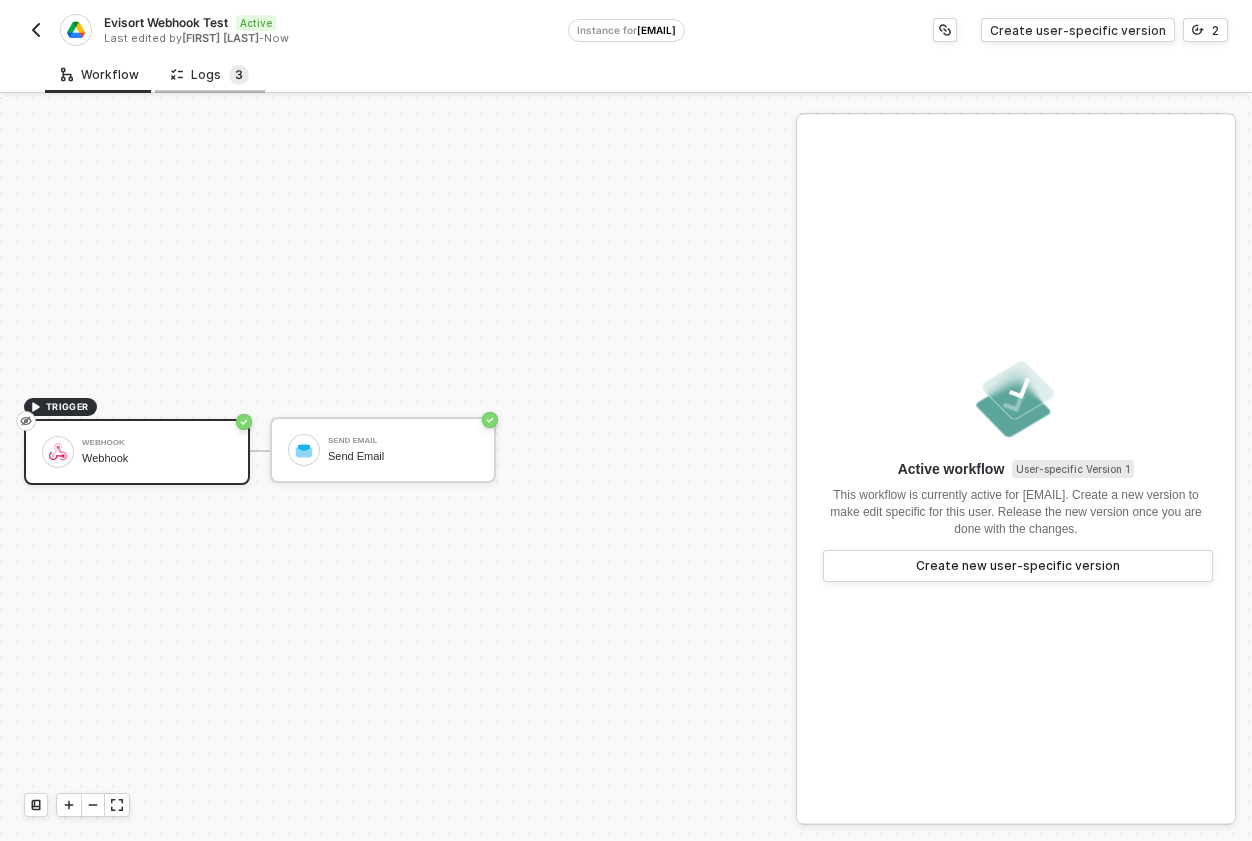 click on "3" at bounding box center [239, 75] 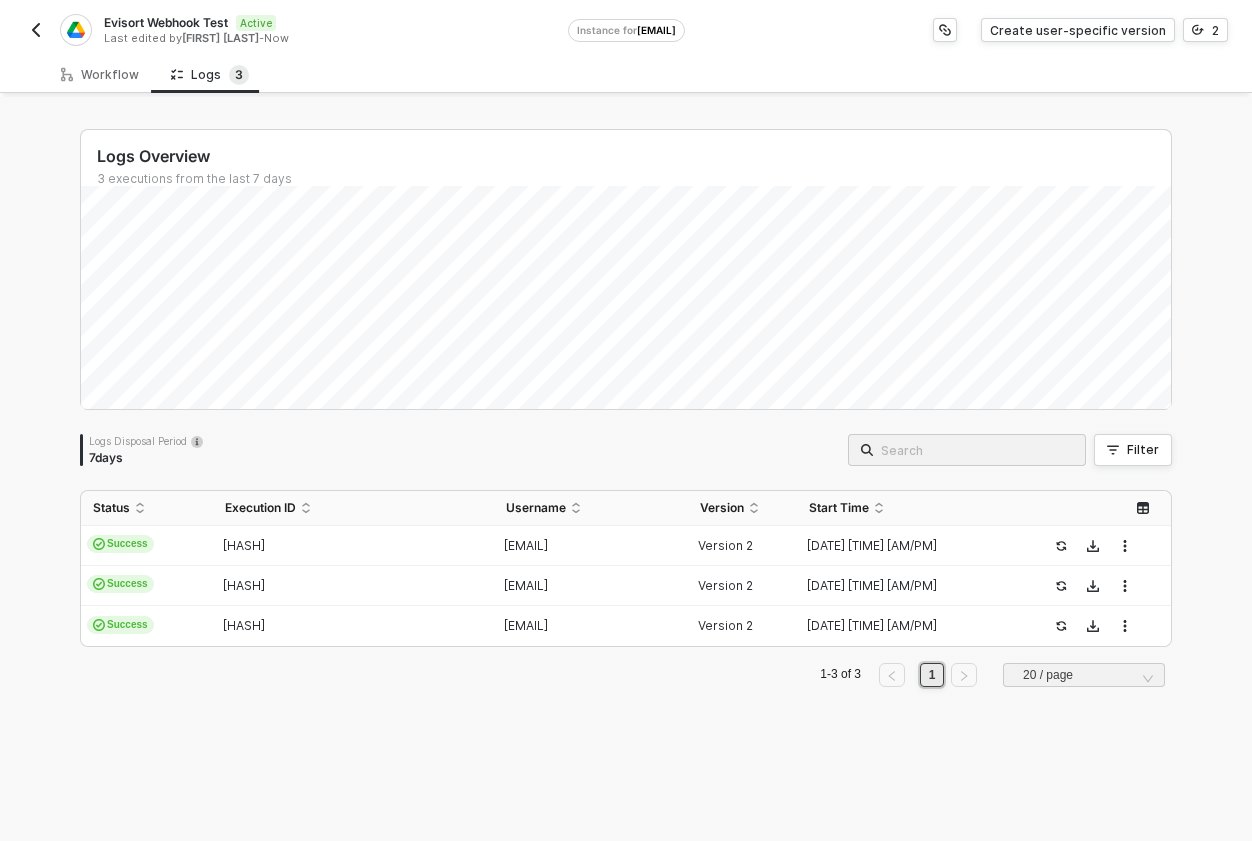 click at bounding box center [36, 30] 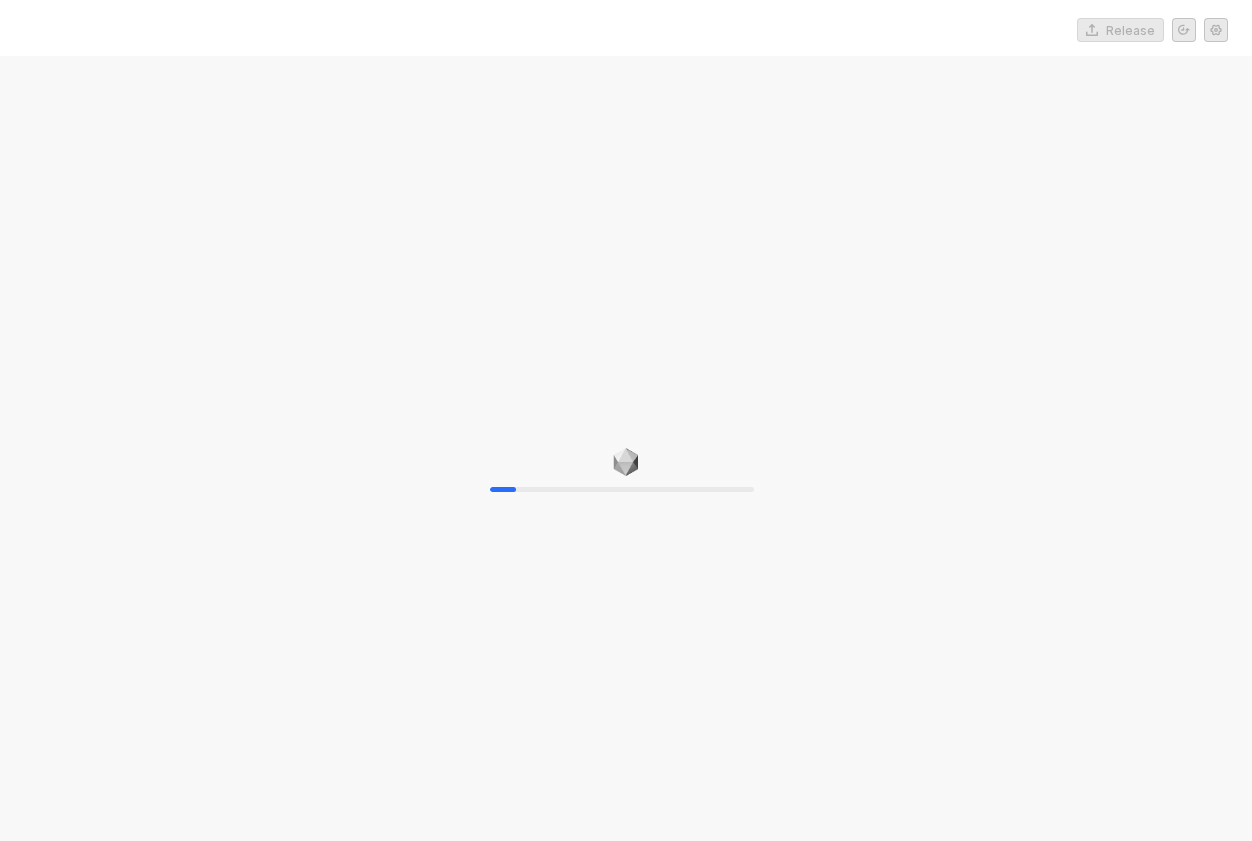 scroll, scrollTop: 0, scrollLeft: 0, axis: both 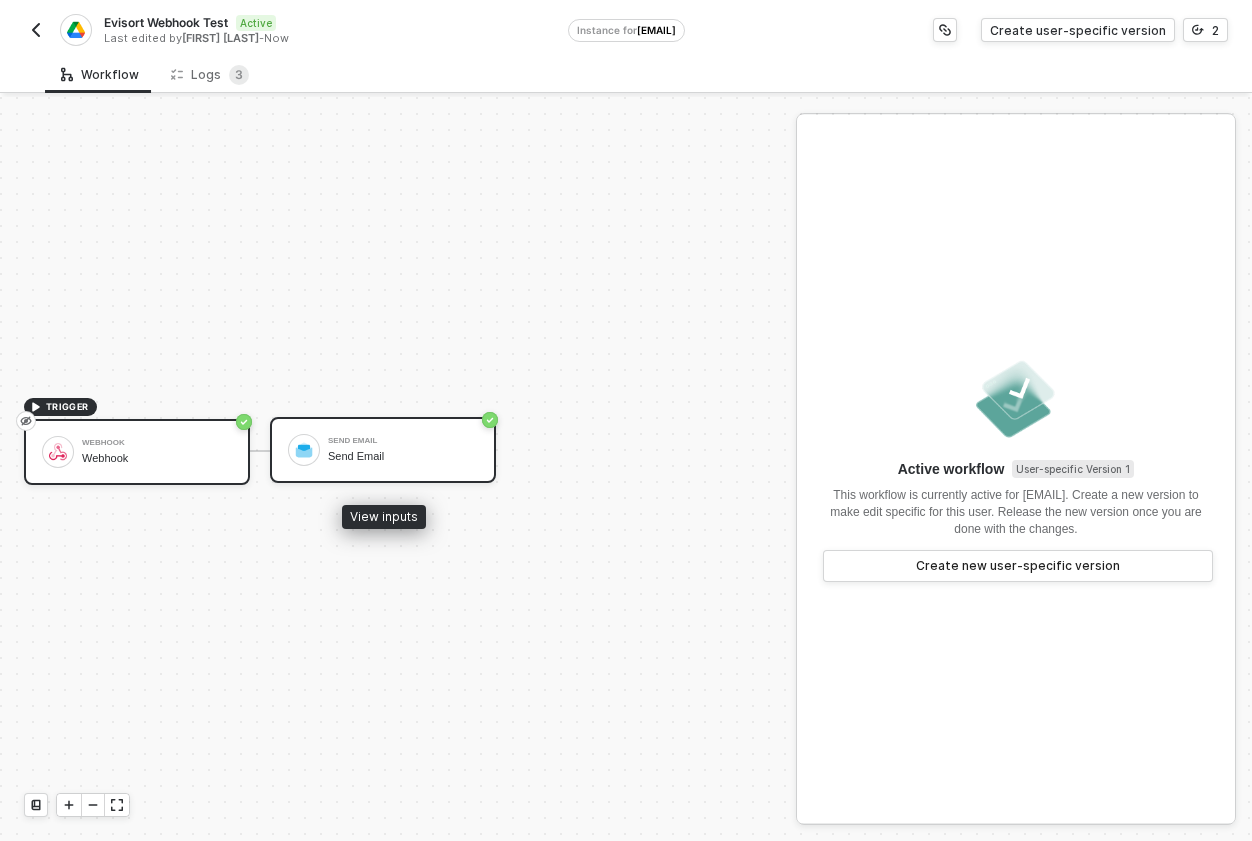 click on "Send Email" at bounding box center (403, 456) 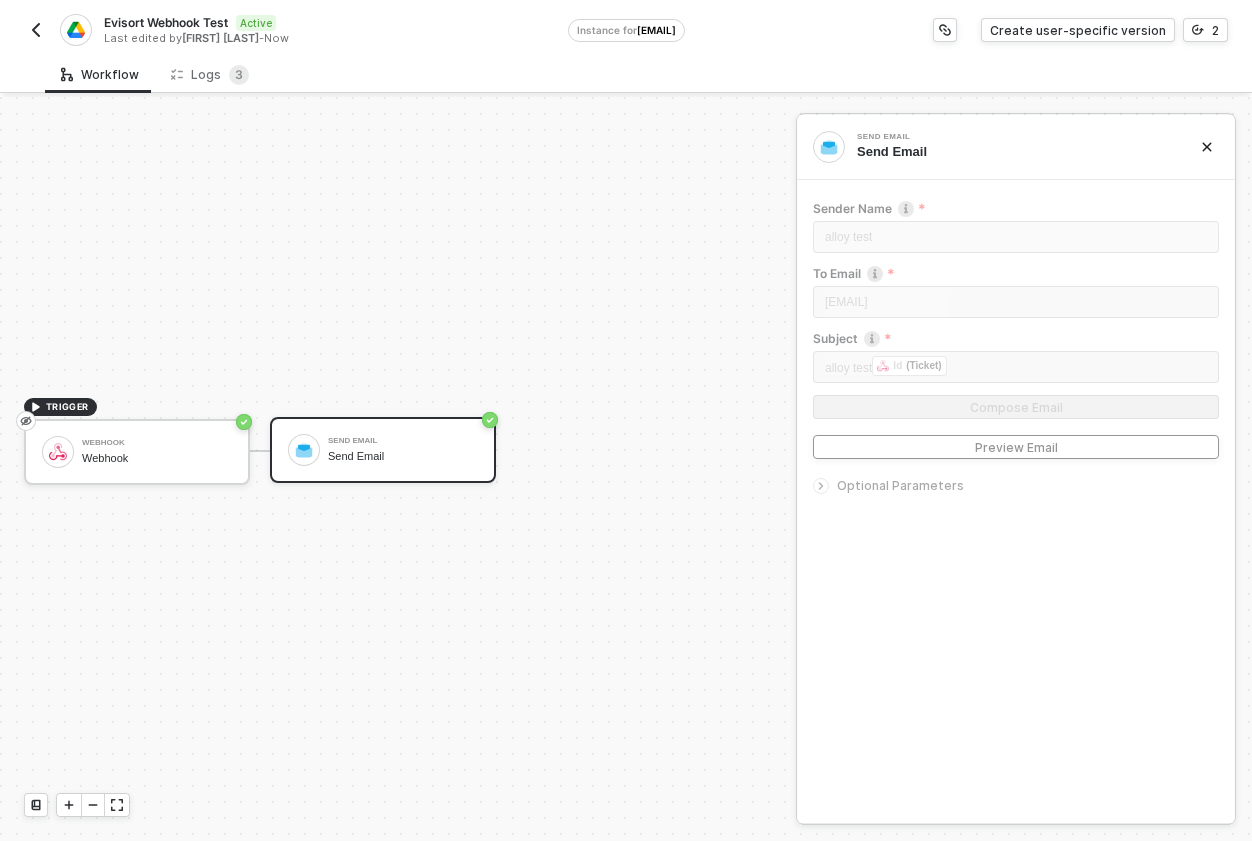 click on "Preview Email" at bounding box center [1016, 447] 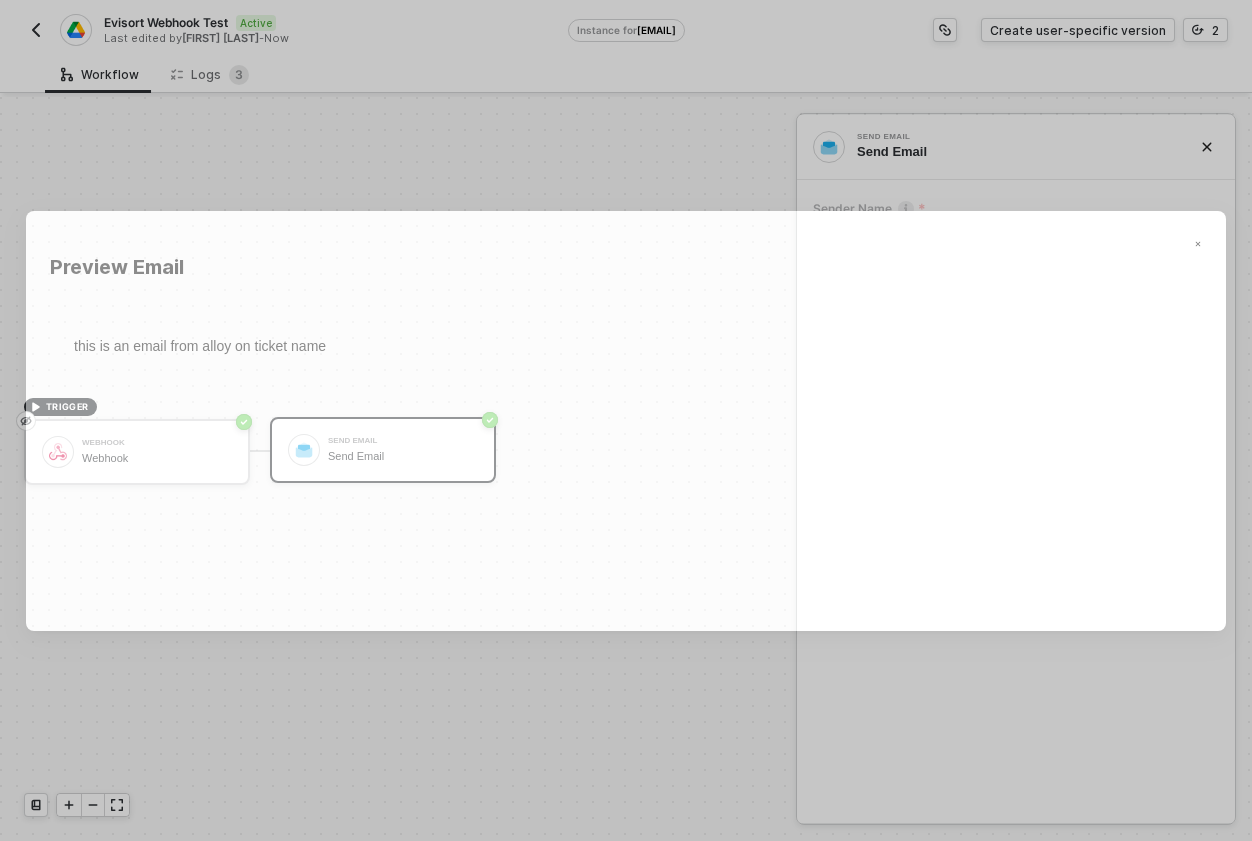 click on "this is an email from alloy on ticket name" at bounding box center (626, 461) 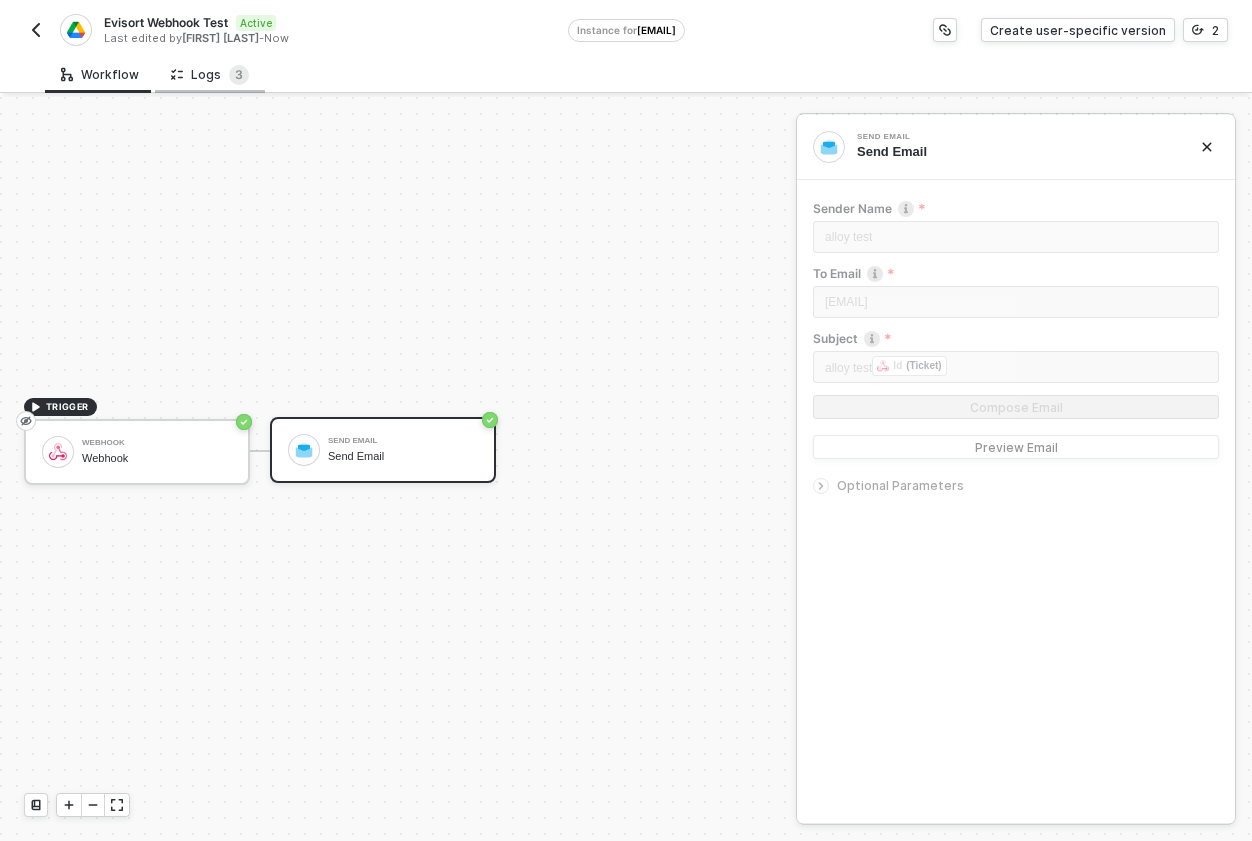 click on "Logs 3" at bounding box center (210, 75) 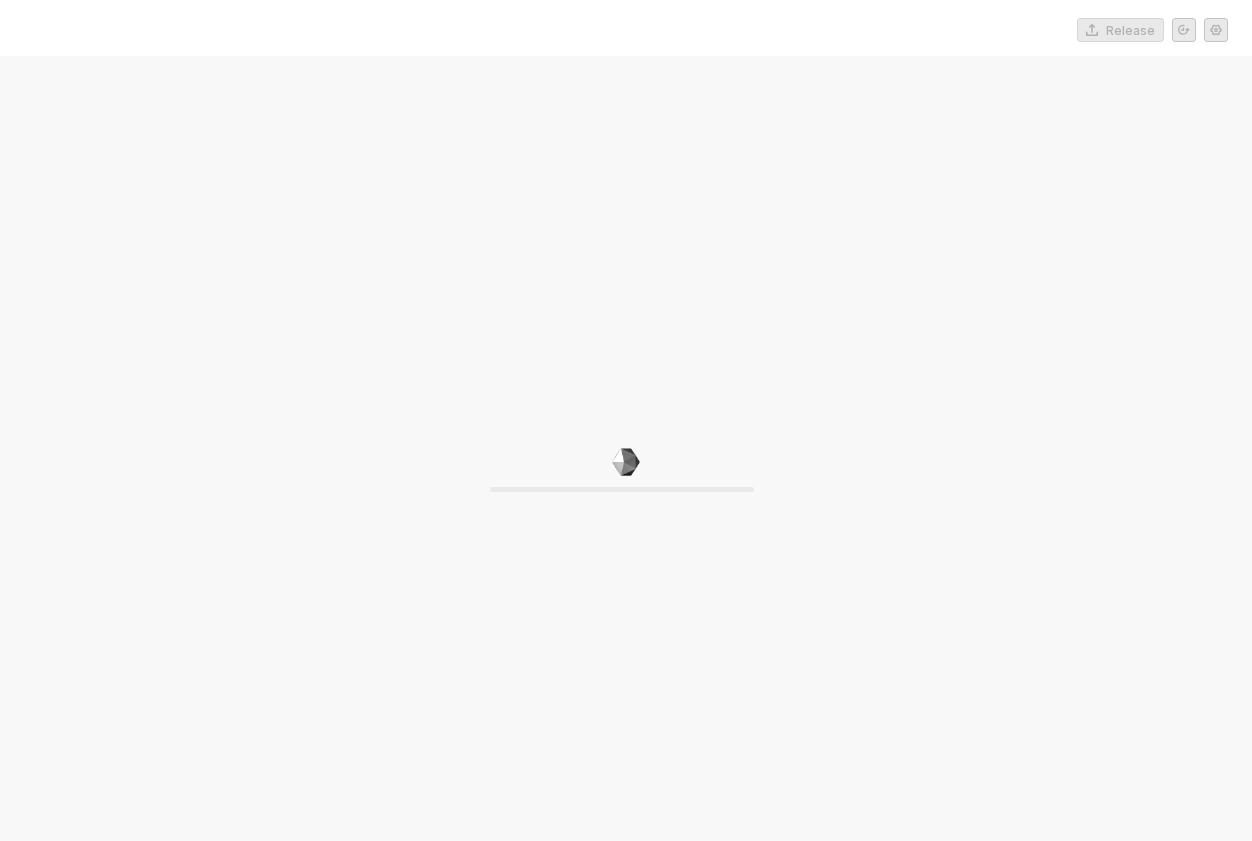 scroll, scrollTop: 0, scrollLeft: 0, axis: both 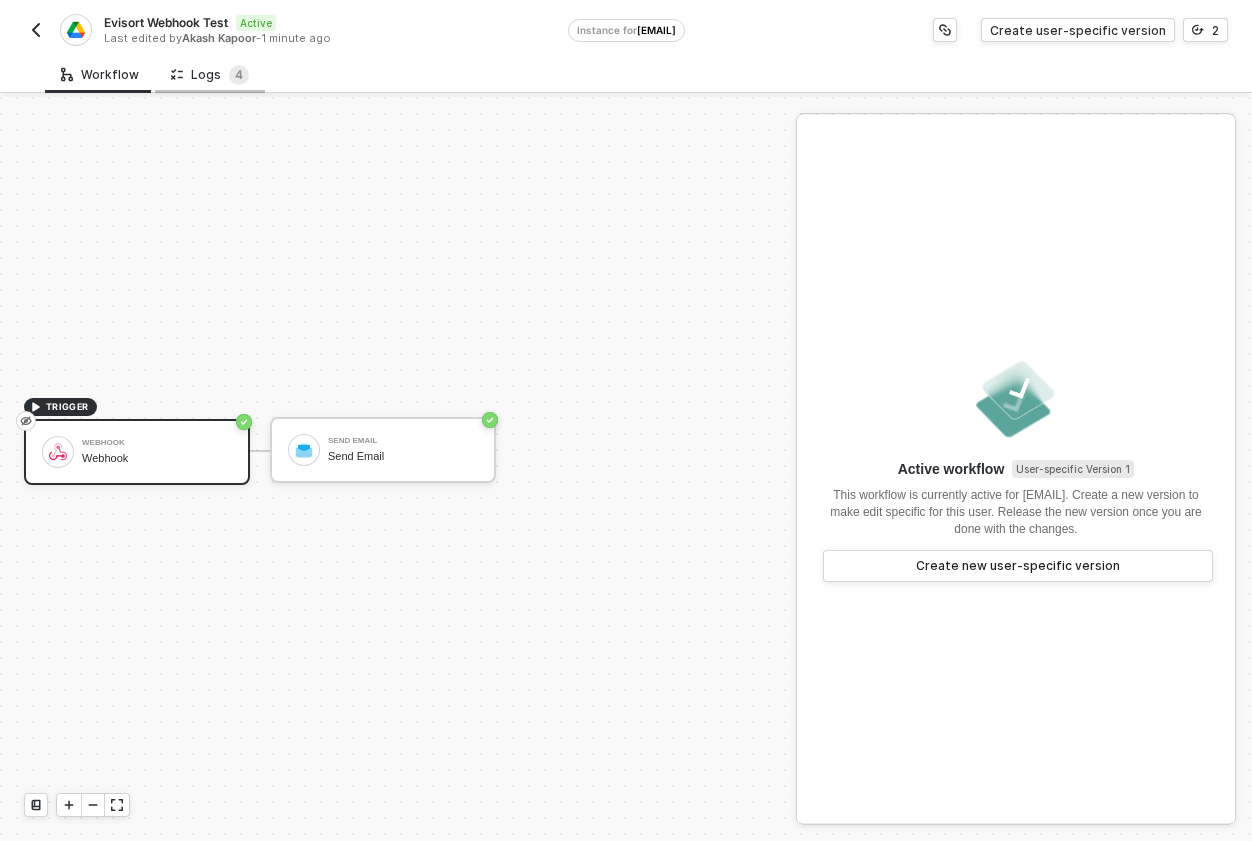 click on "Logs 4" at bounding box center (210, 74) 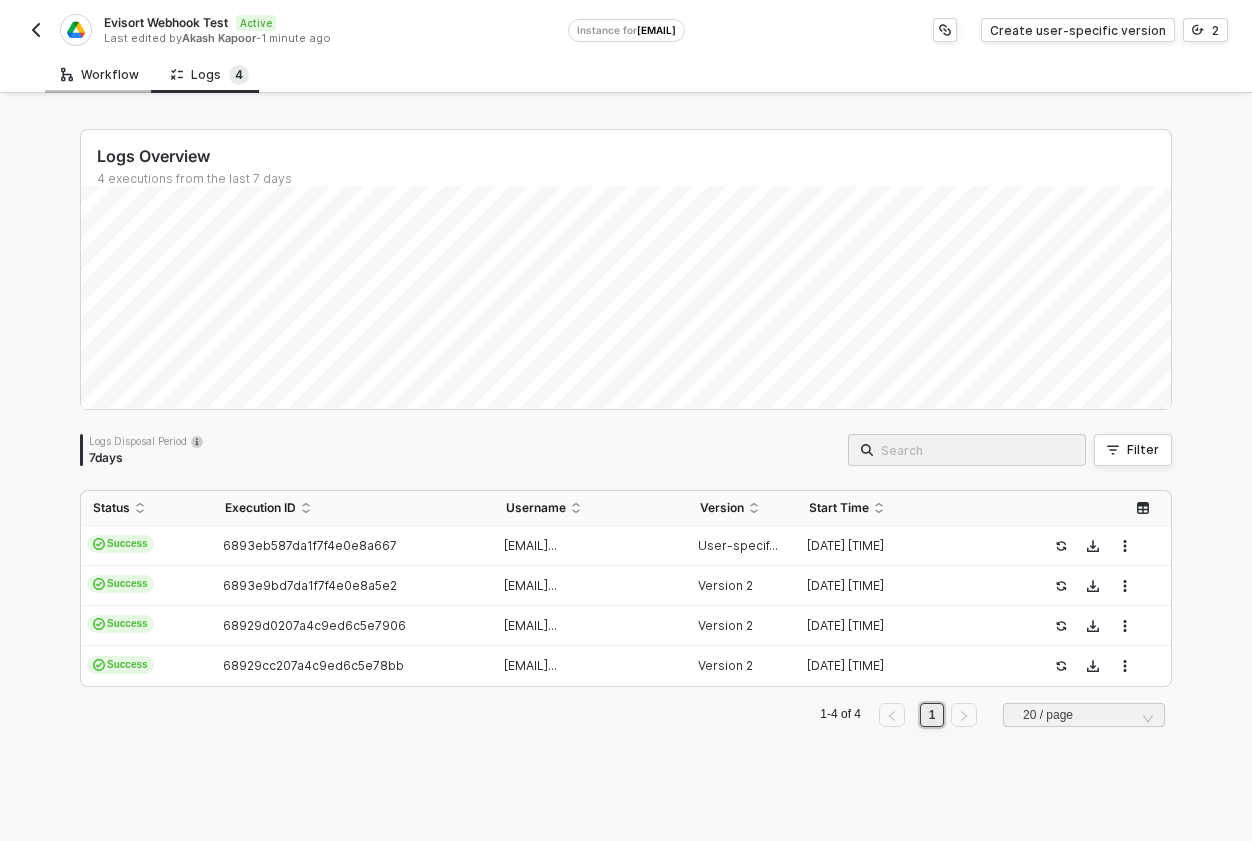click on "Workflow" at bounding box center [100, 75] 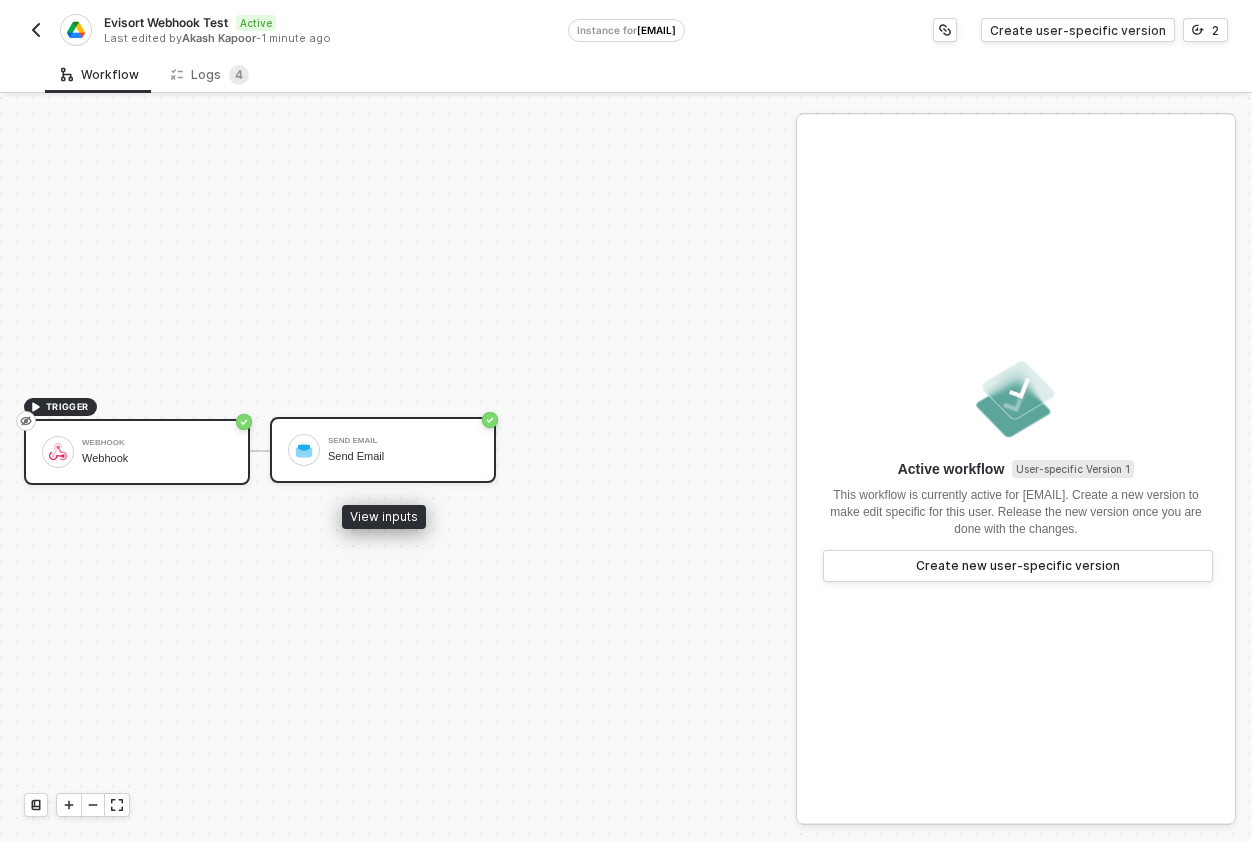 click on "Send Email" at bounding box center [403, 456] 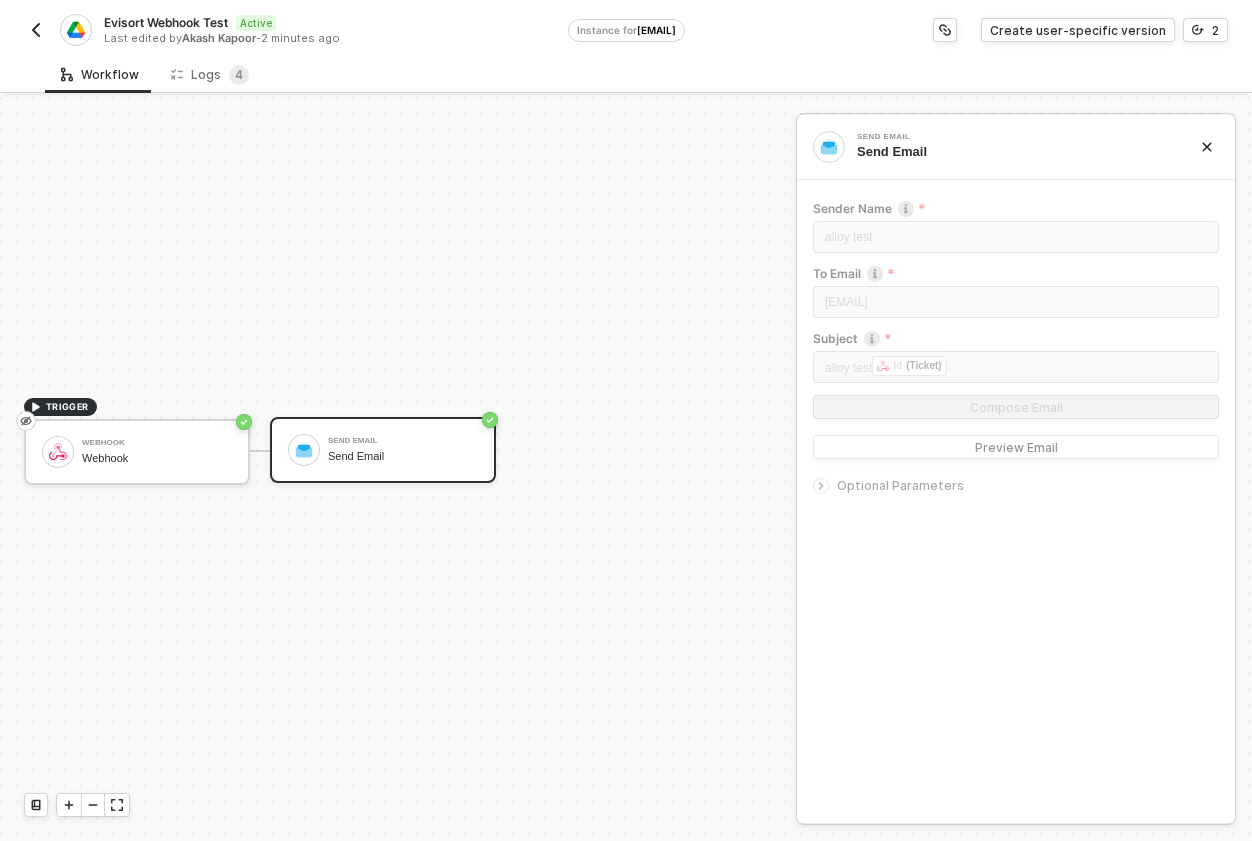 click at bounding box center [821, 486] 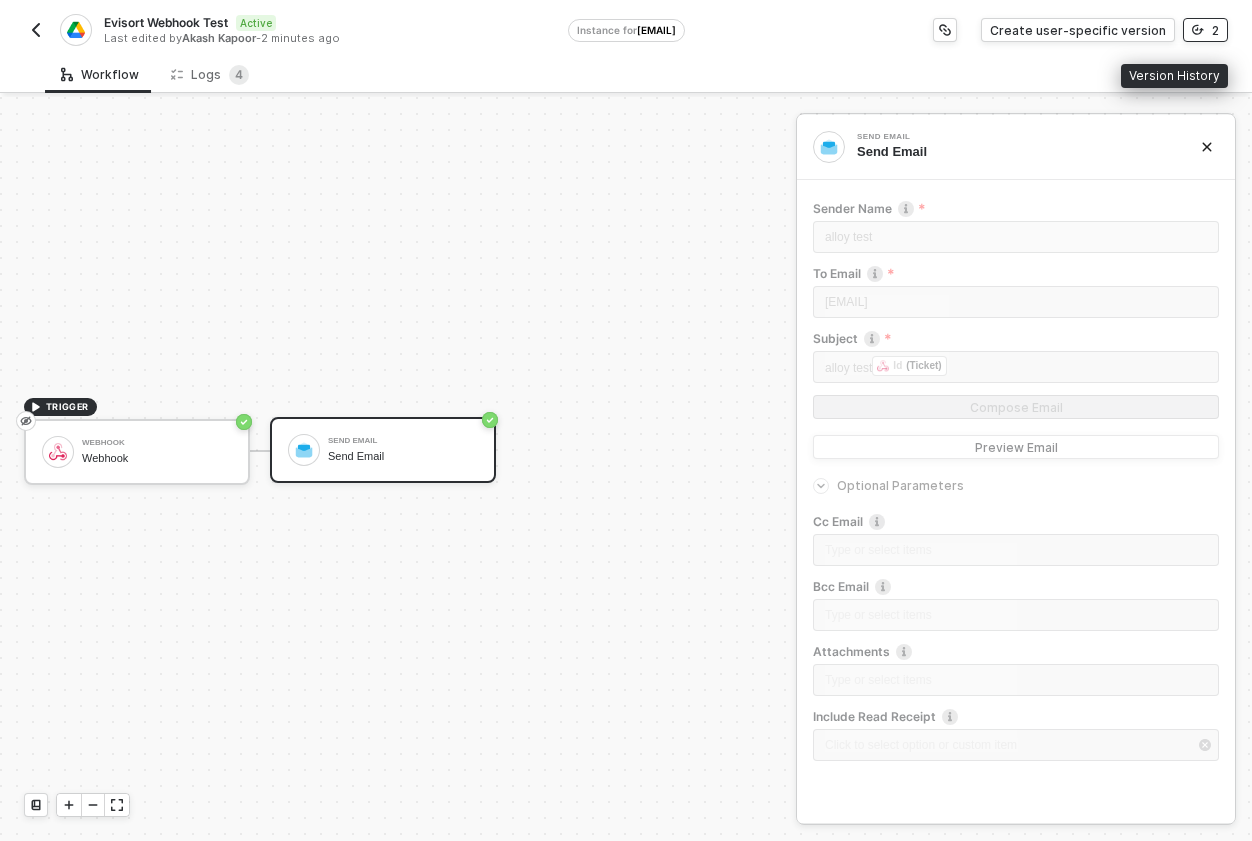click on "2" at bounding box center (1215, 30) 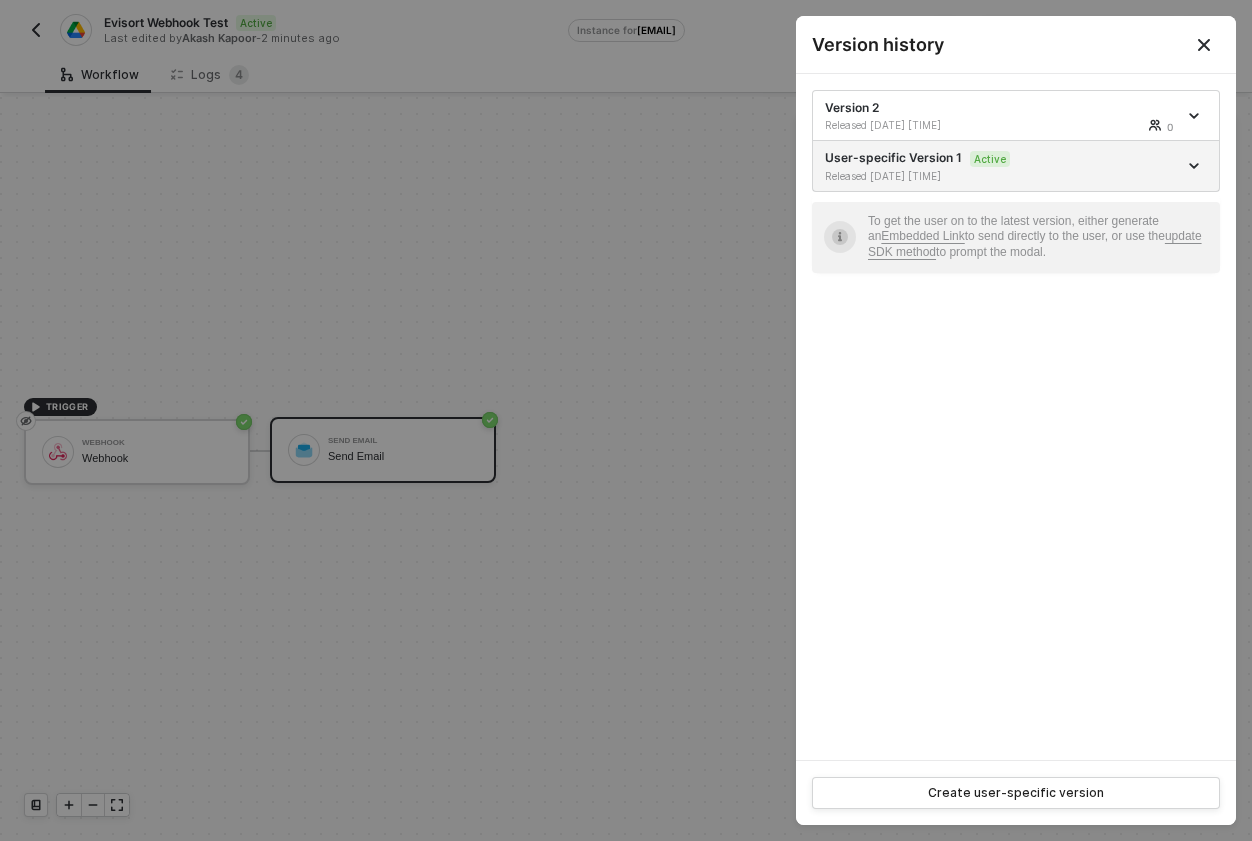 click at bounding box center (626, 420) 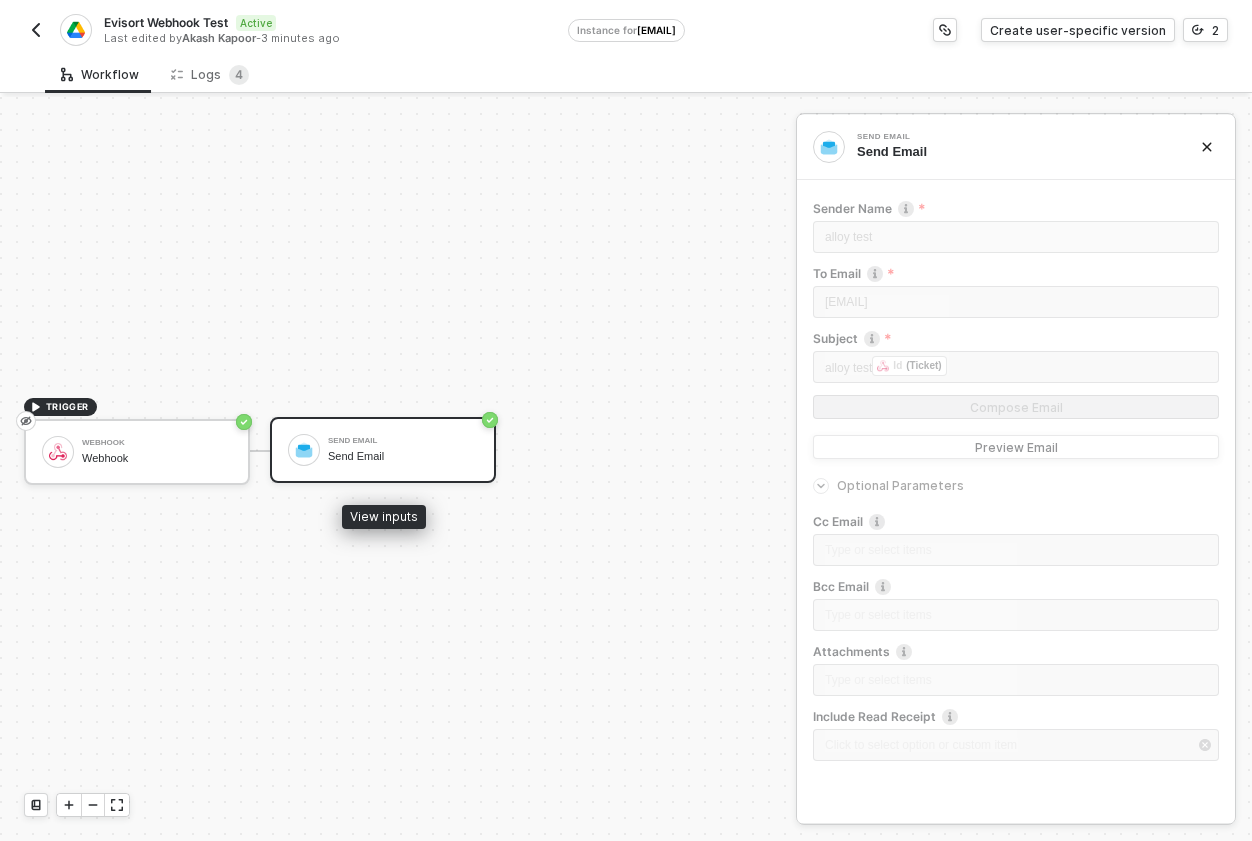 click on "Send Email" at bounding box center (403, 441) 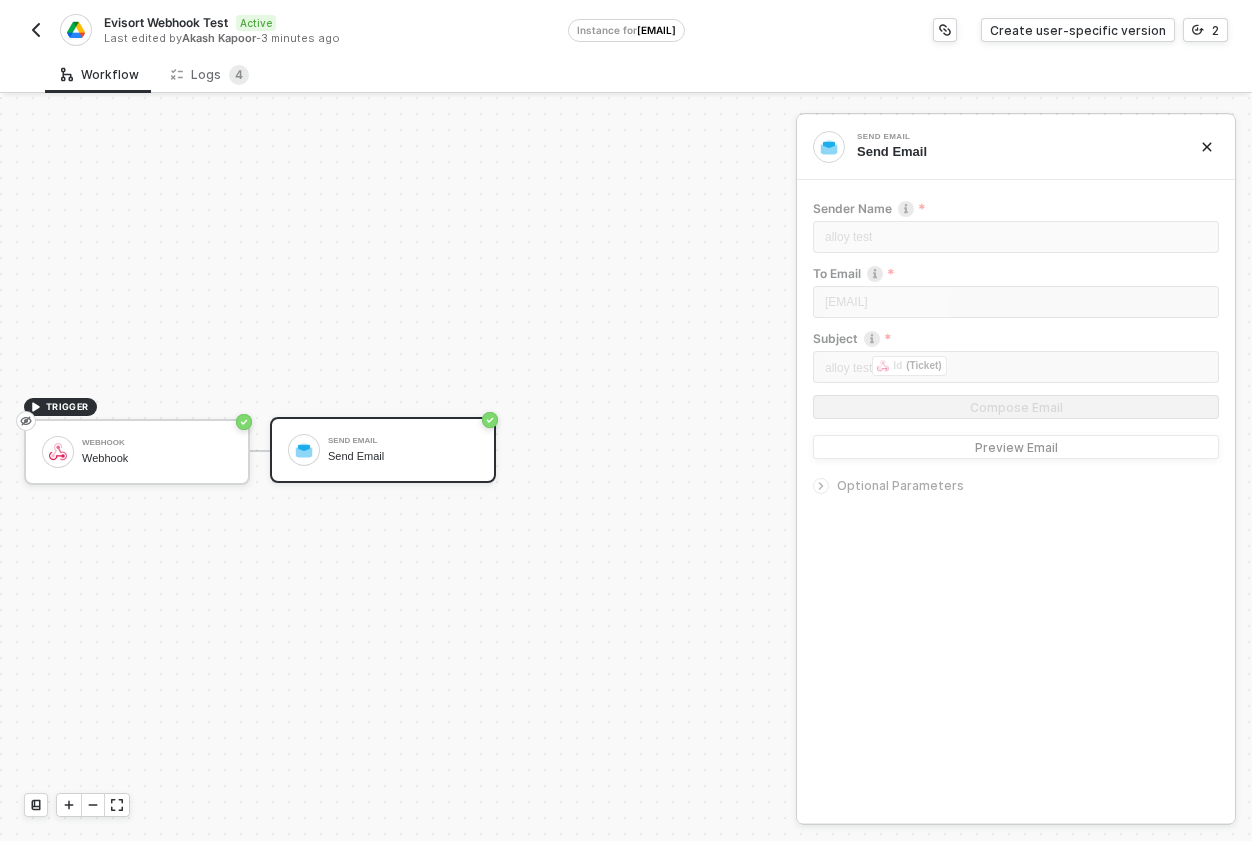click 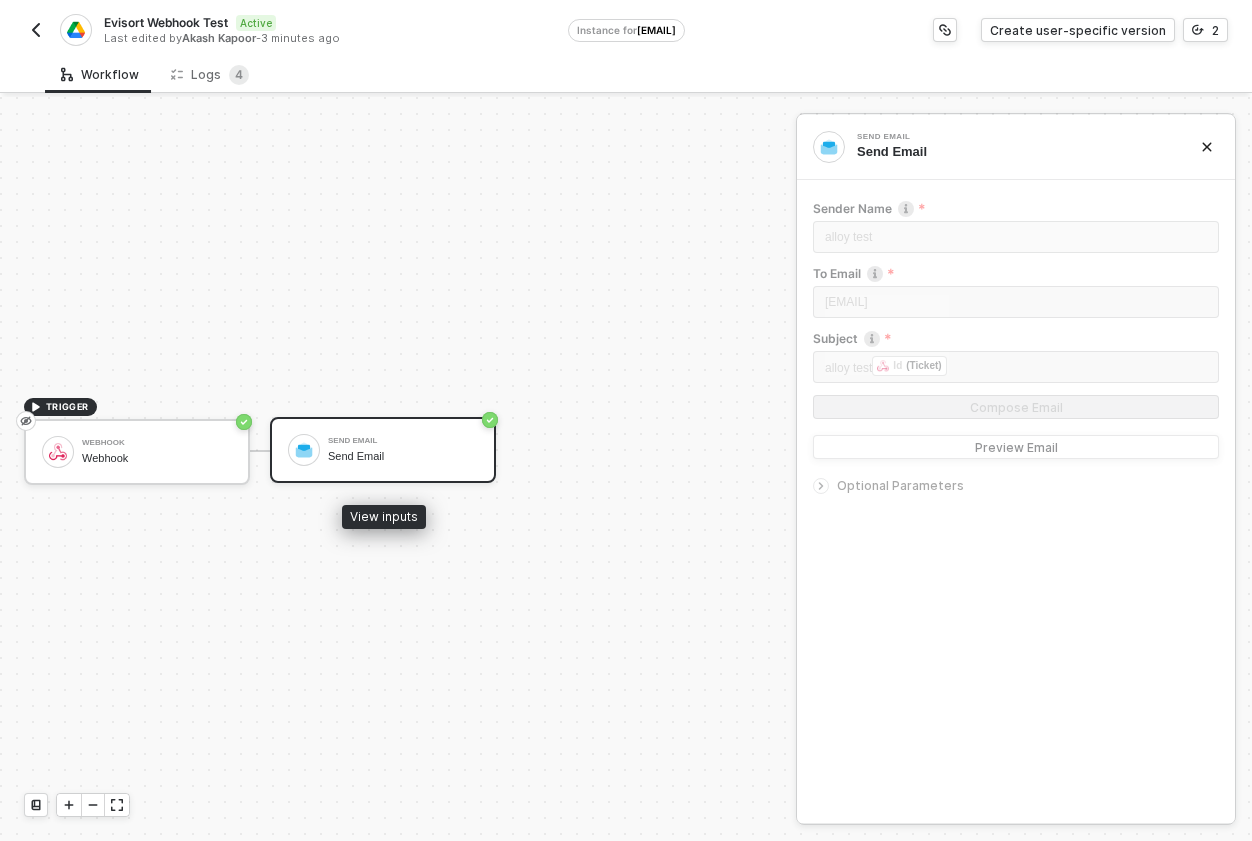 click on "Send Email" at bounding box center (403, 441) 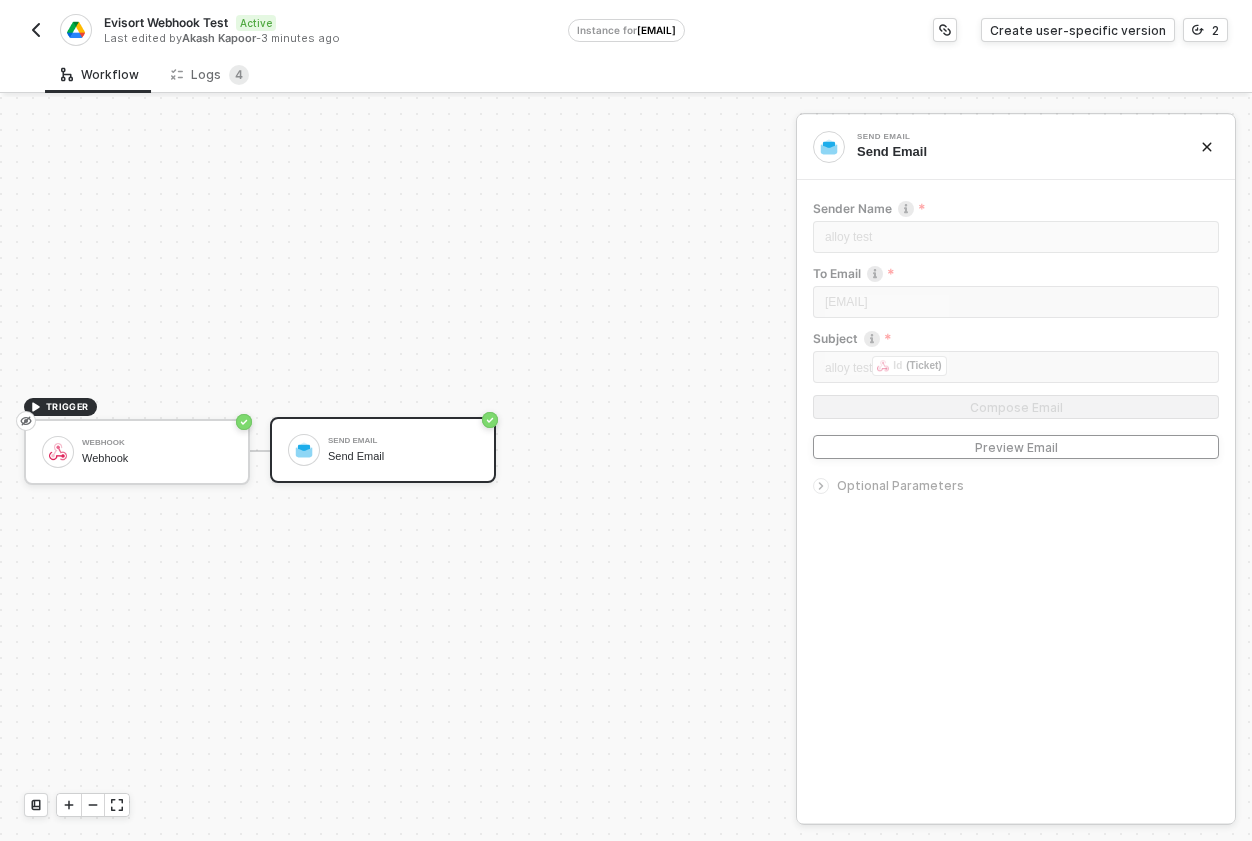 click on "Preview Email" at bounding box center (1016, 447) 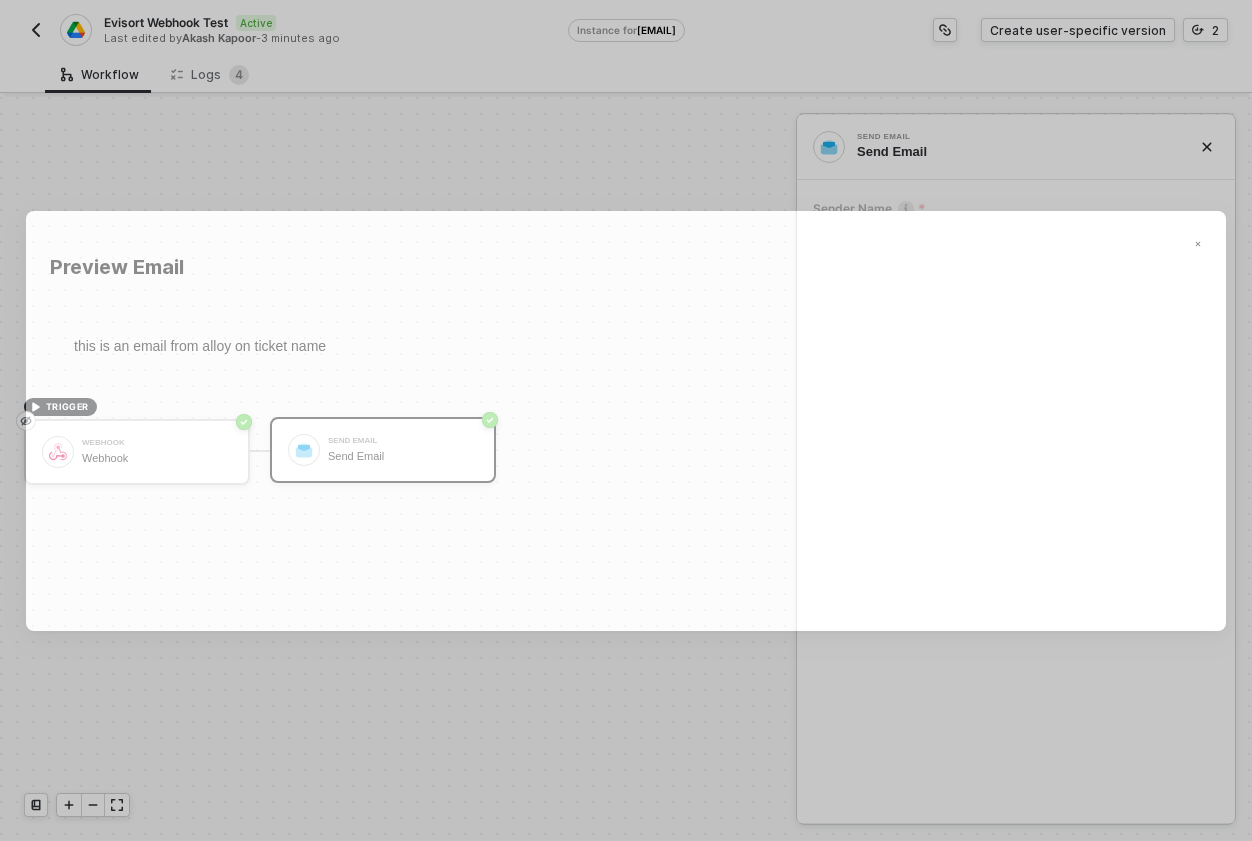 click at bounding box center (1198, 244) 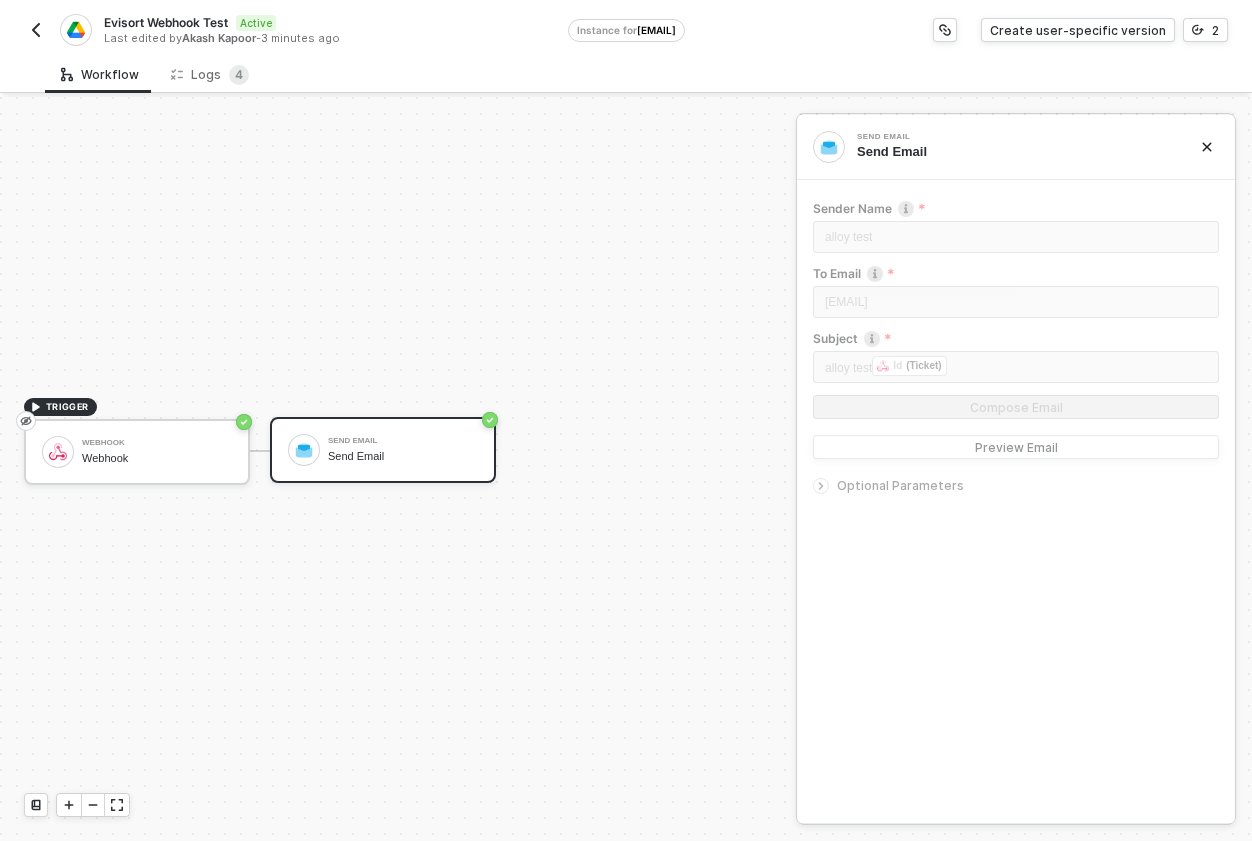 click on "Optional Parameters" at bounding box center [900, 485] 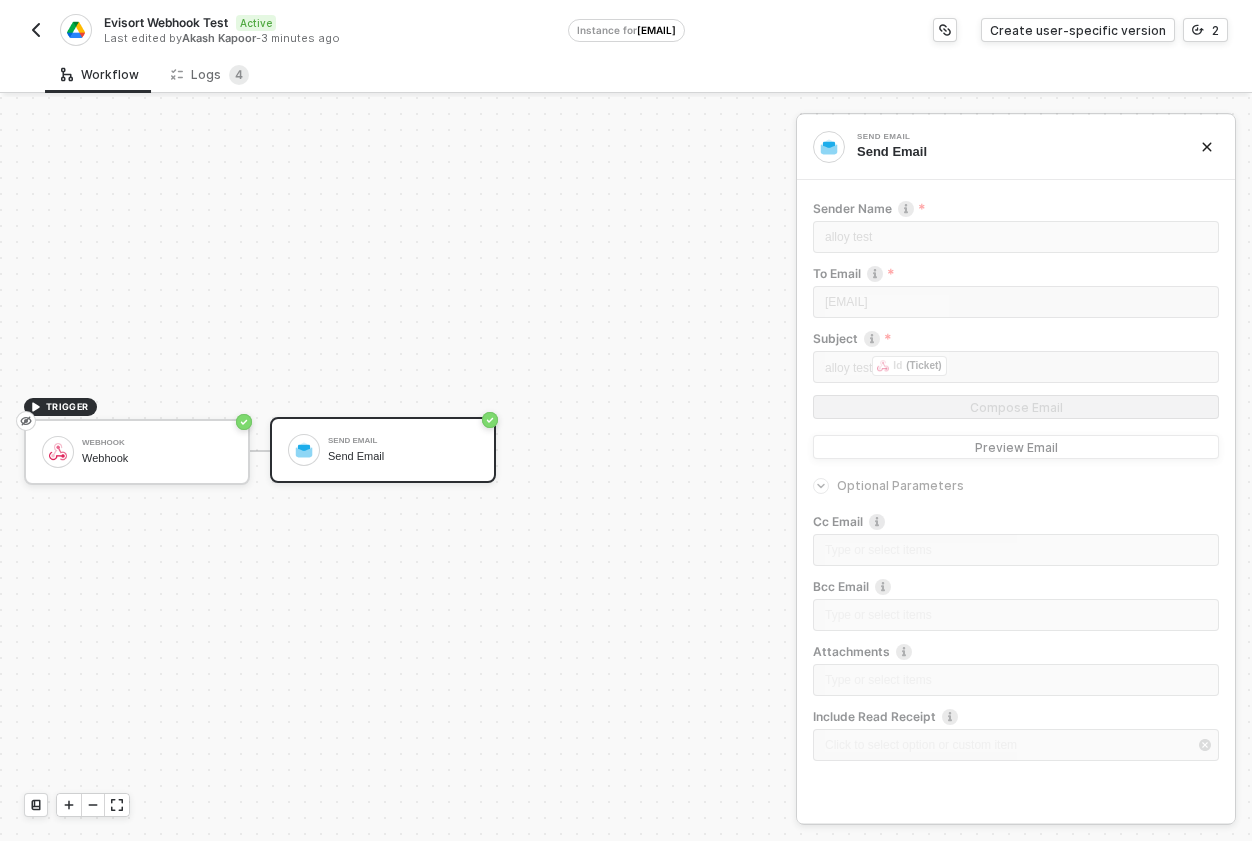 click on "Subject" at bounding box center (1016, 340) 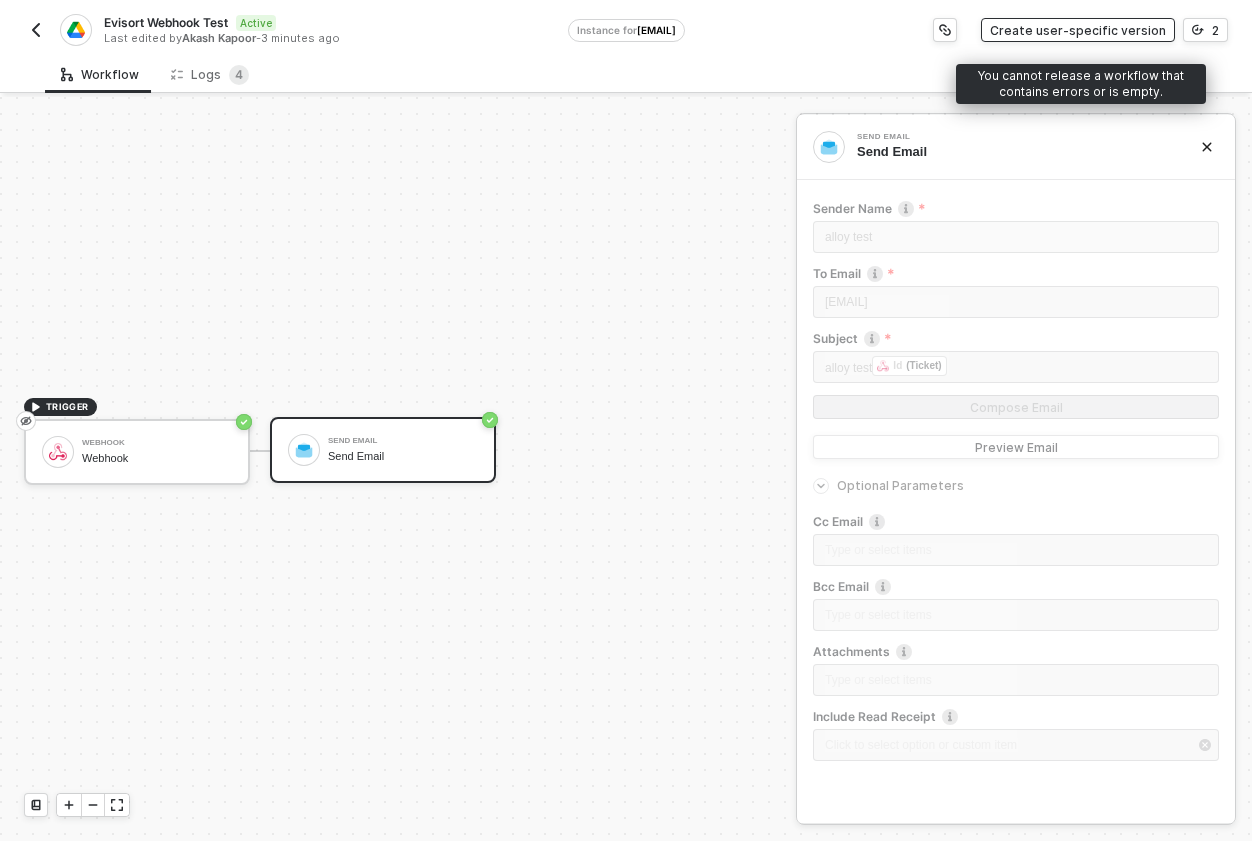 click on "Create user-specific version" at bounding box center [1078, 30] 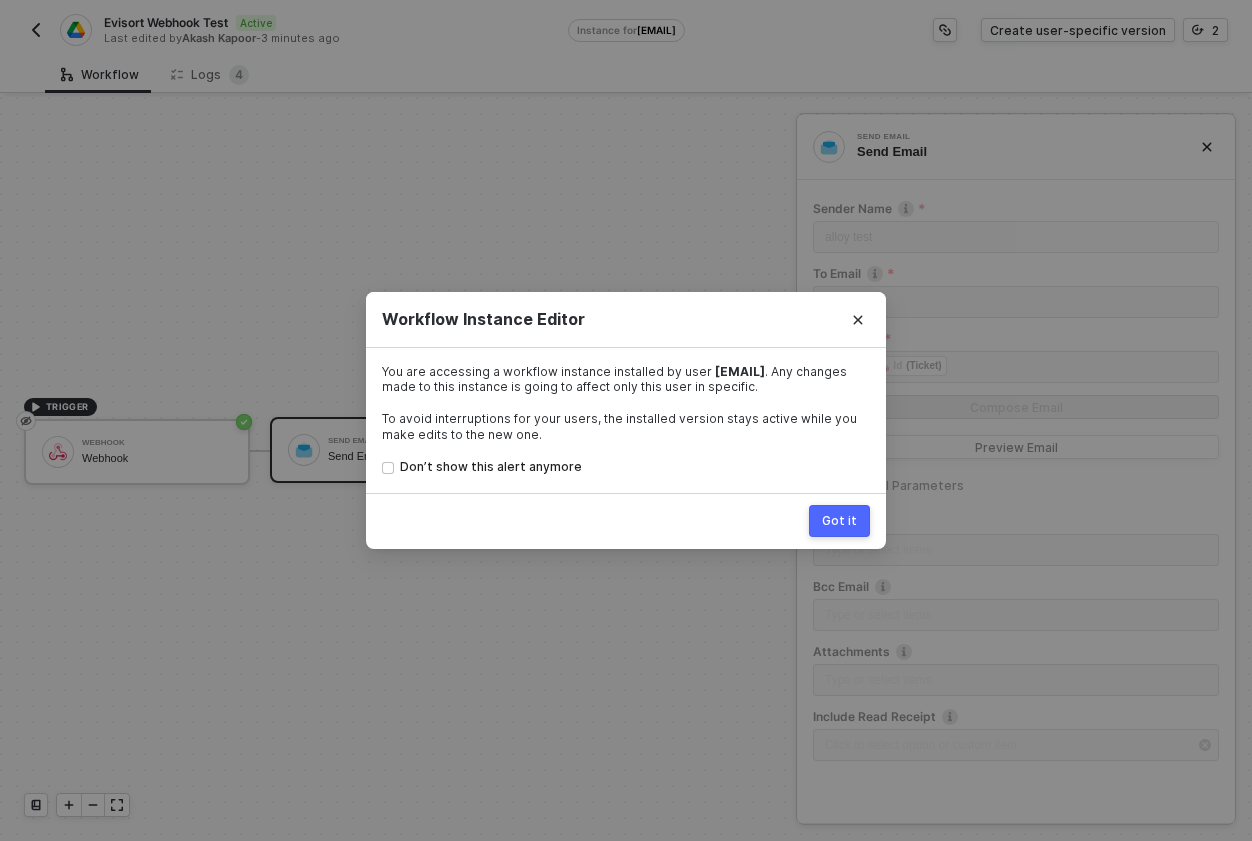 click on "Got it" at bounding box center (839, 521) 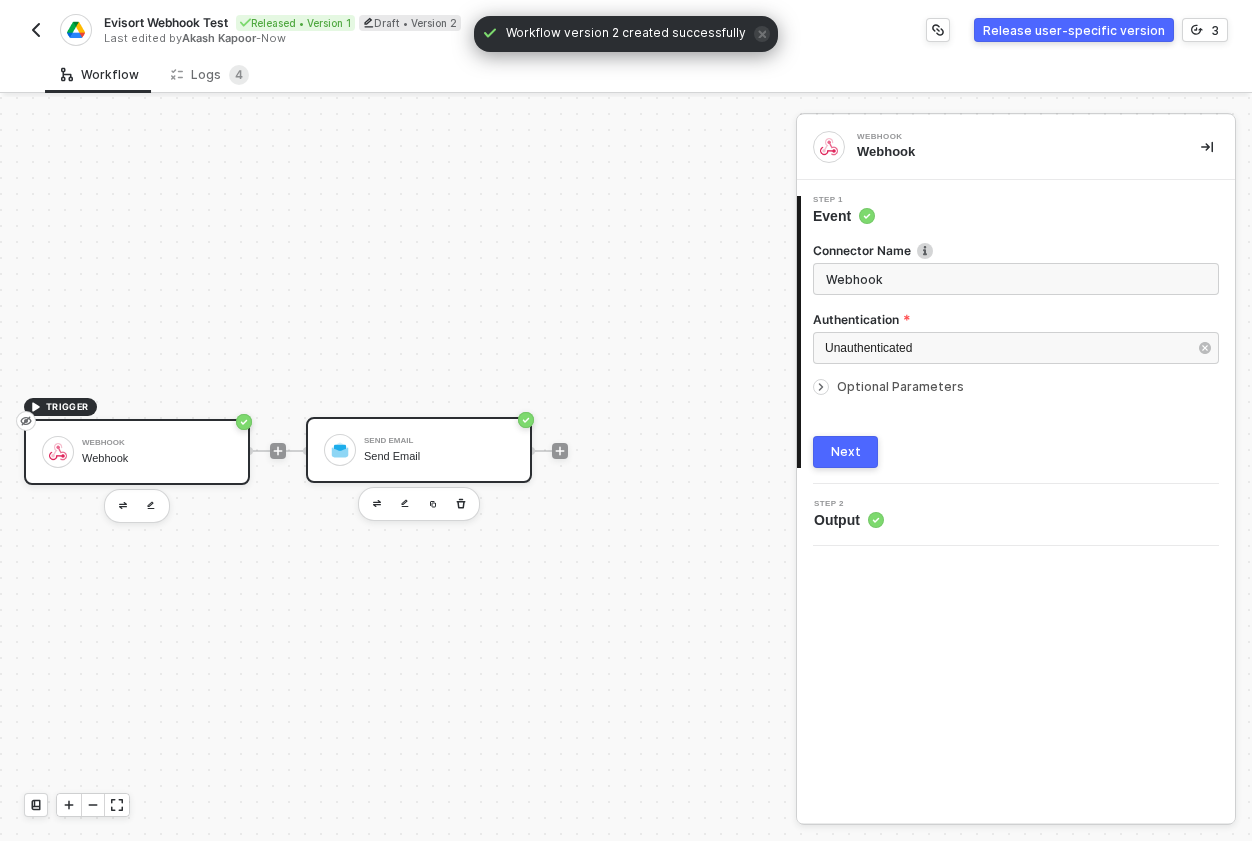 click on "Send Email" at bounding box center [439, 456] 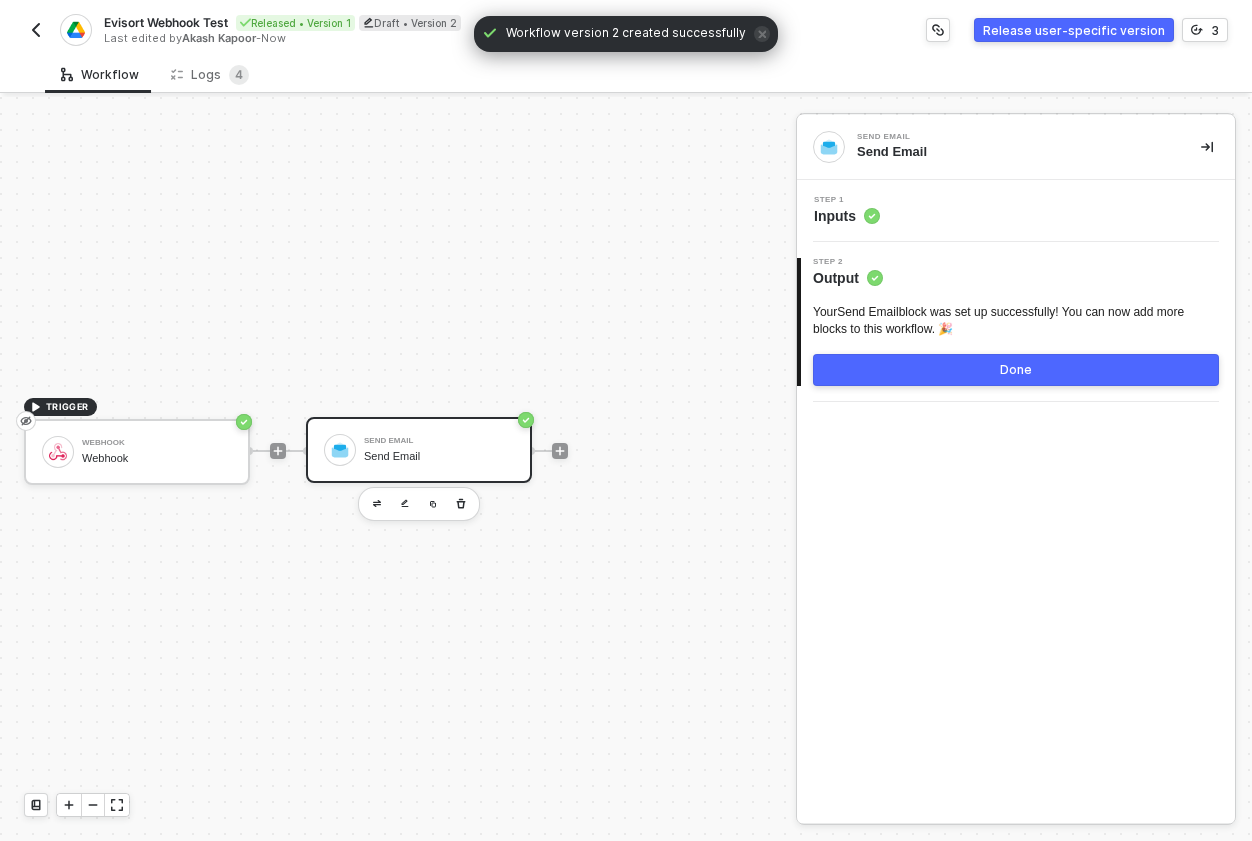 click on "Step 1 Inputs" at bounding box center (1016, 211) 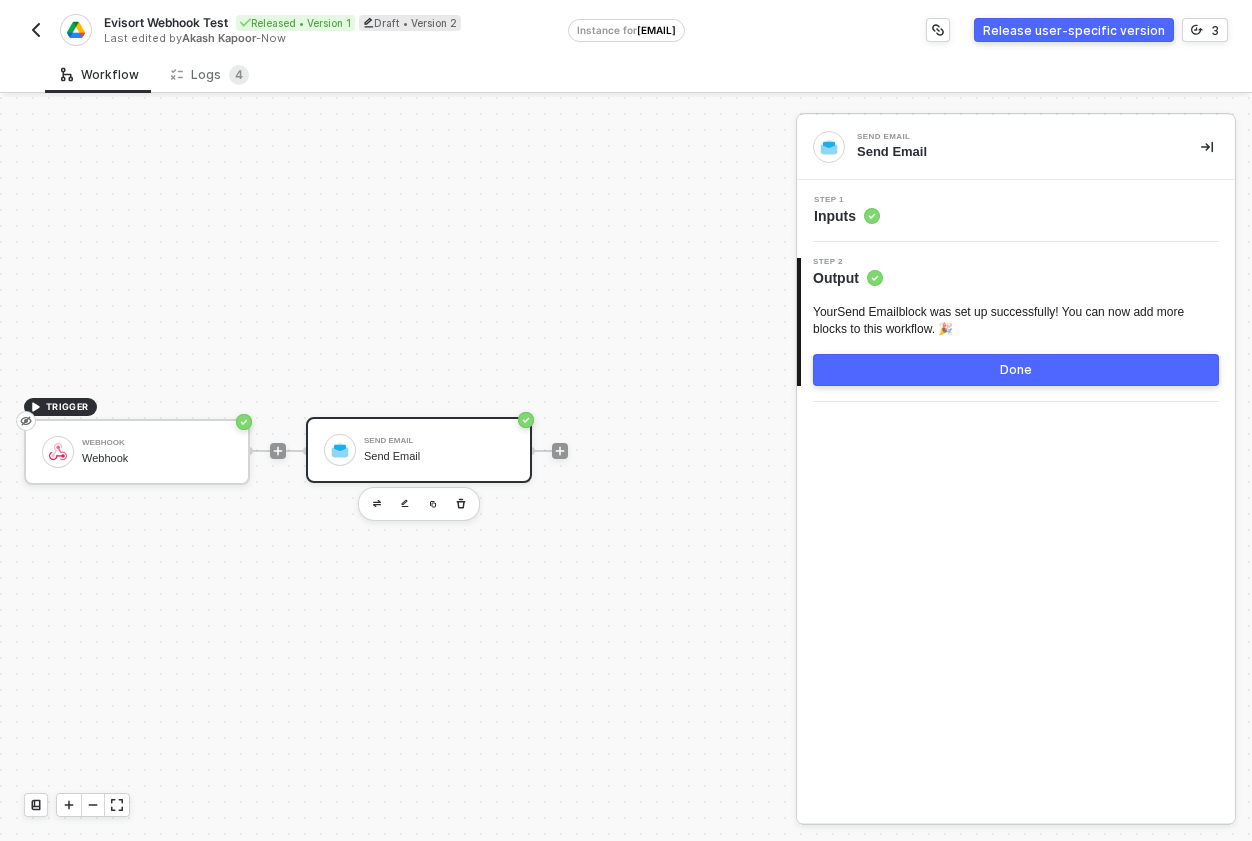 click 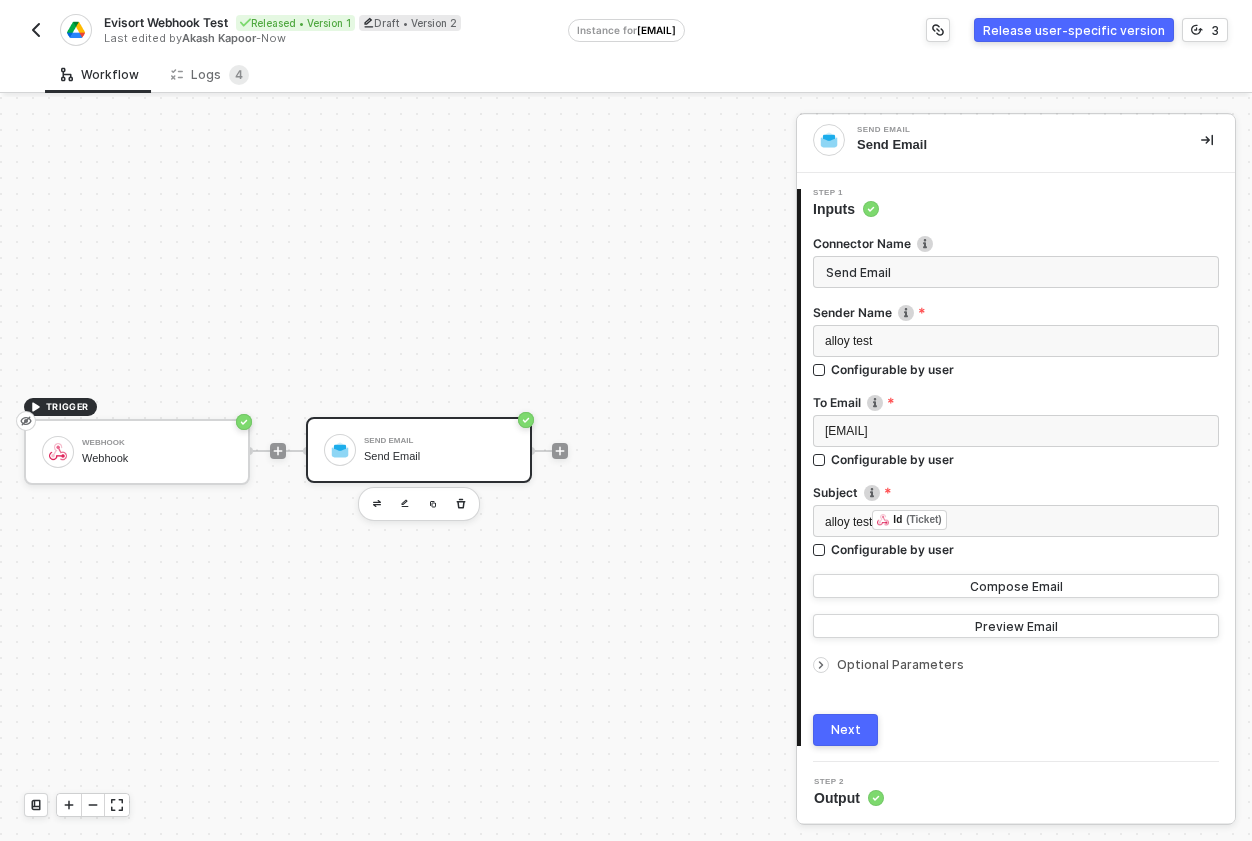 scroll, scrollTop: 8, scrollLeft: 0, axis: vertical 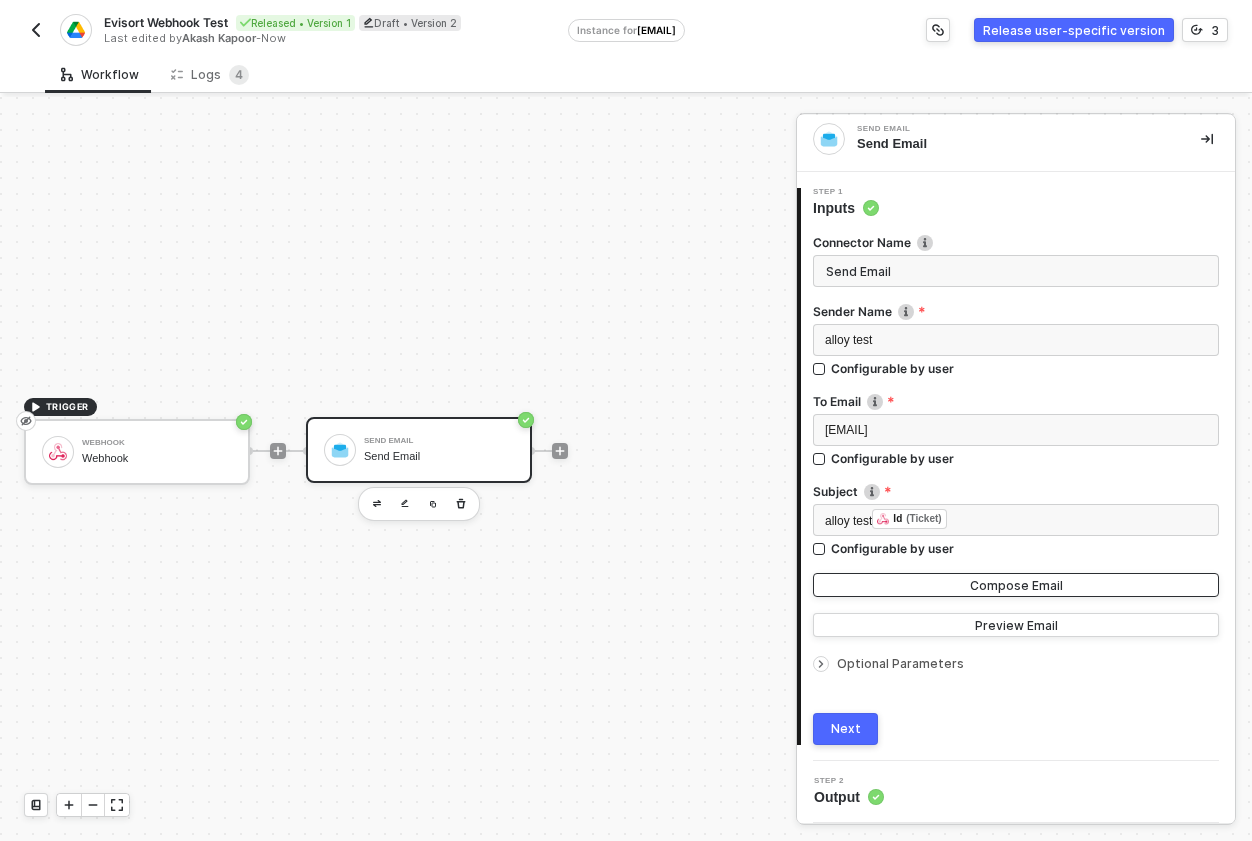 click on "Compose Email" at bounding box center [1016, 585] 